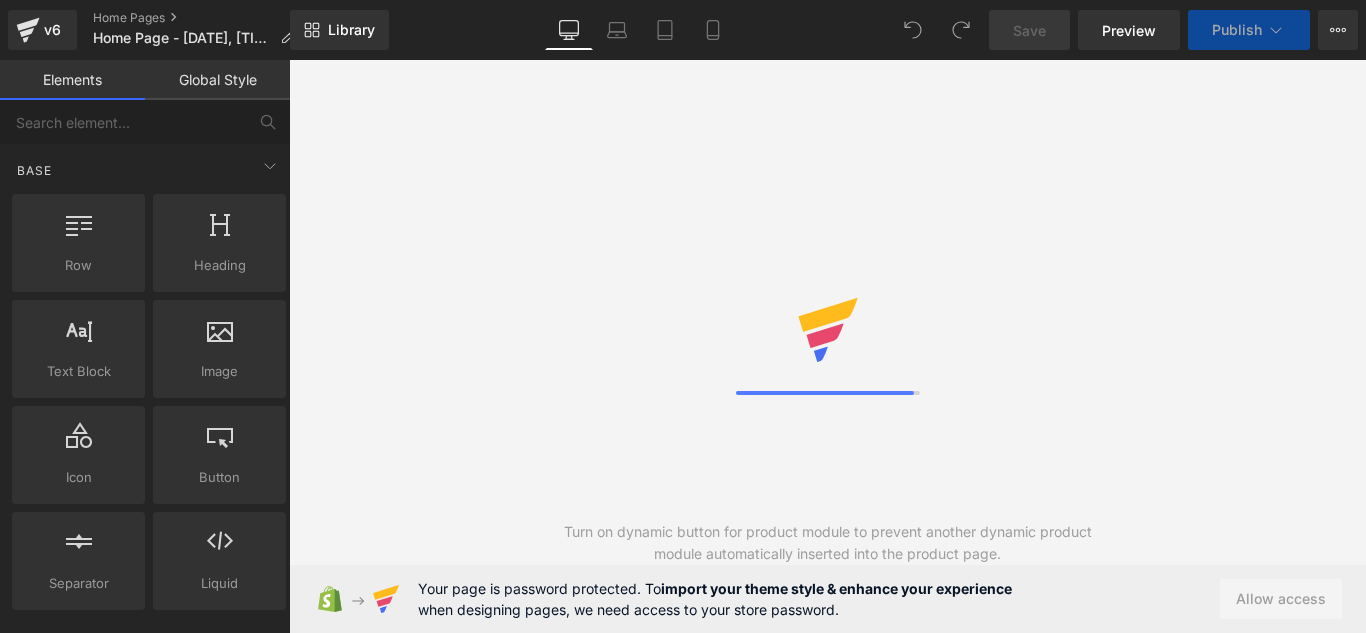 scroll, scrollTop: 0, scrollLeft: 0, axis: both 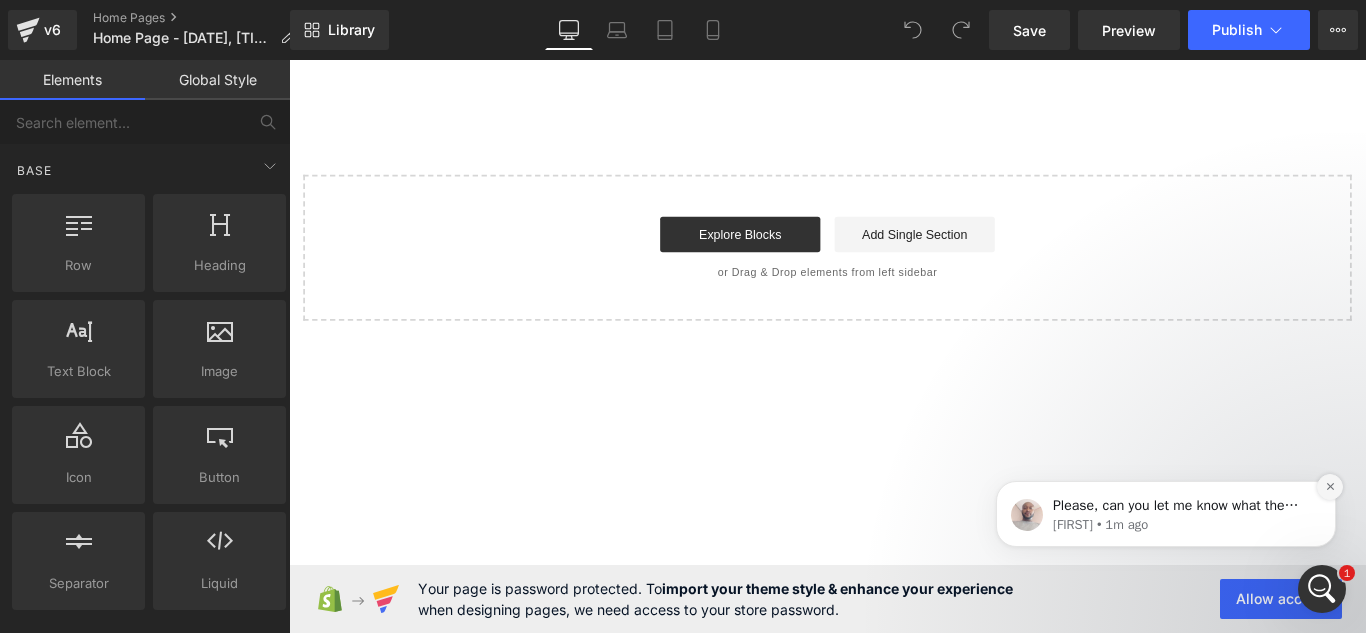 click 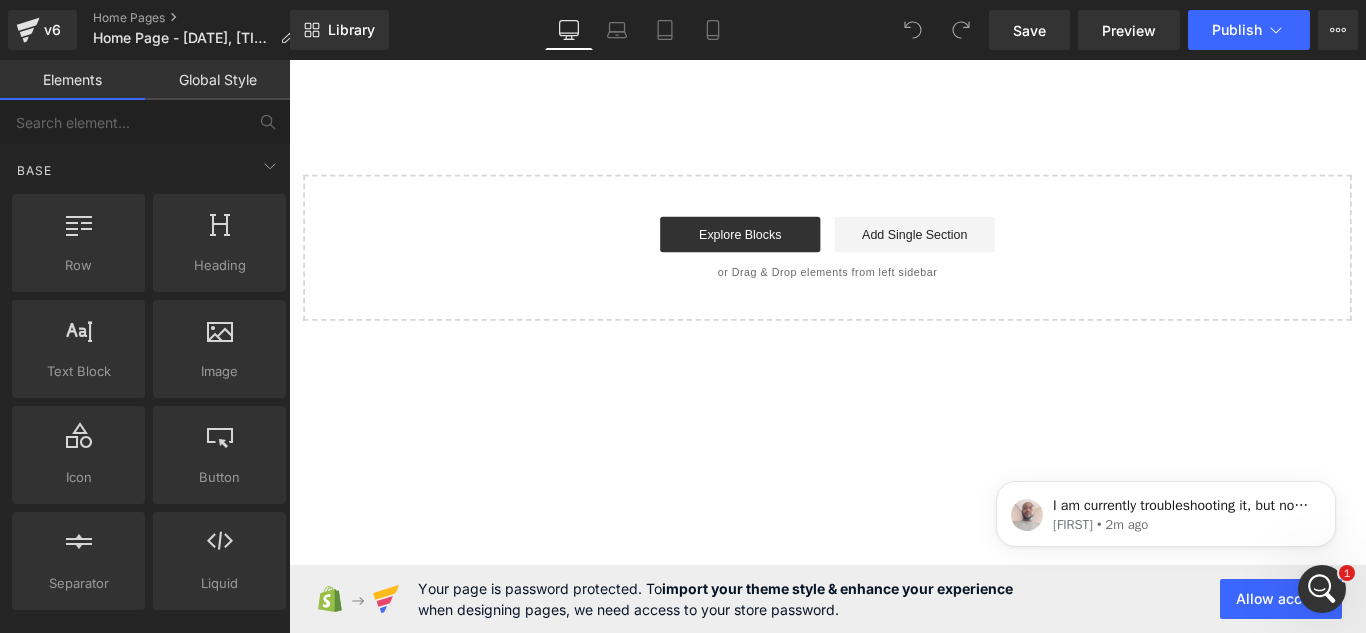 scroll, scrollTop: 0, scrollLeft: 0, axis: both 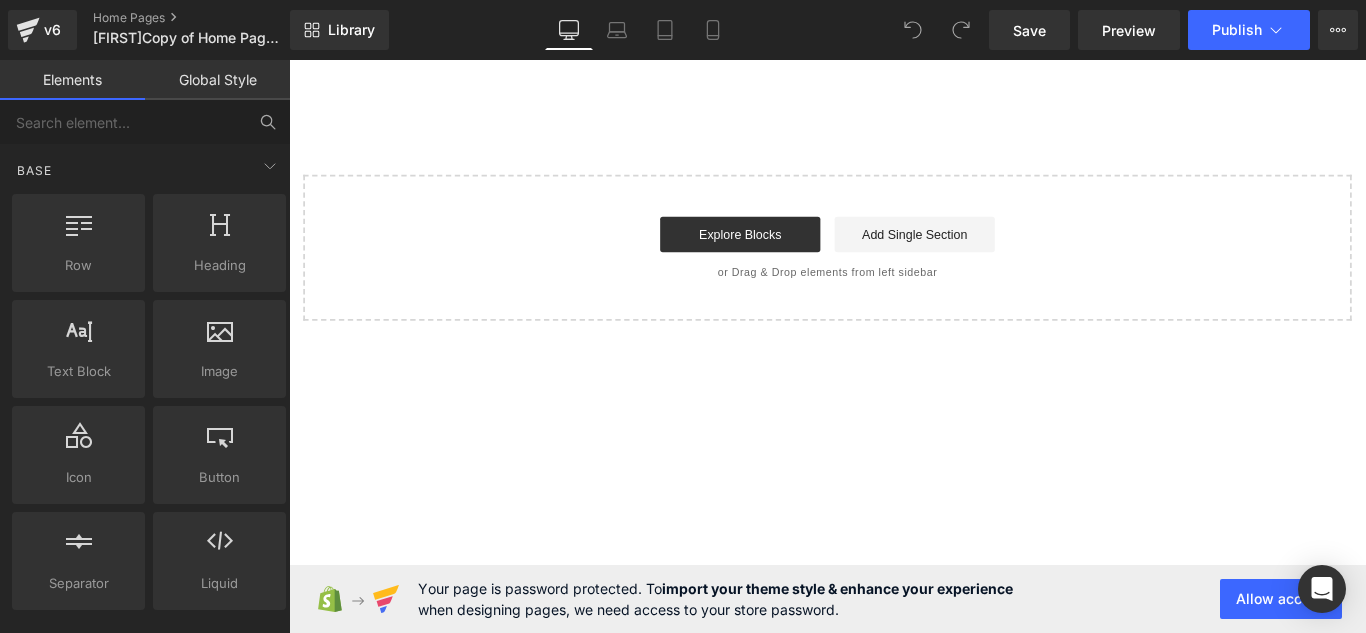 click 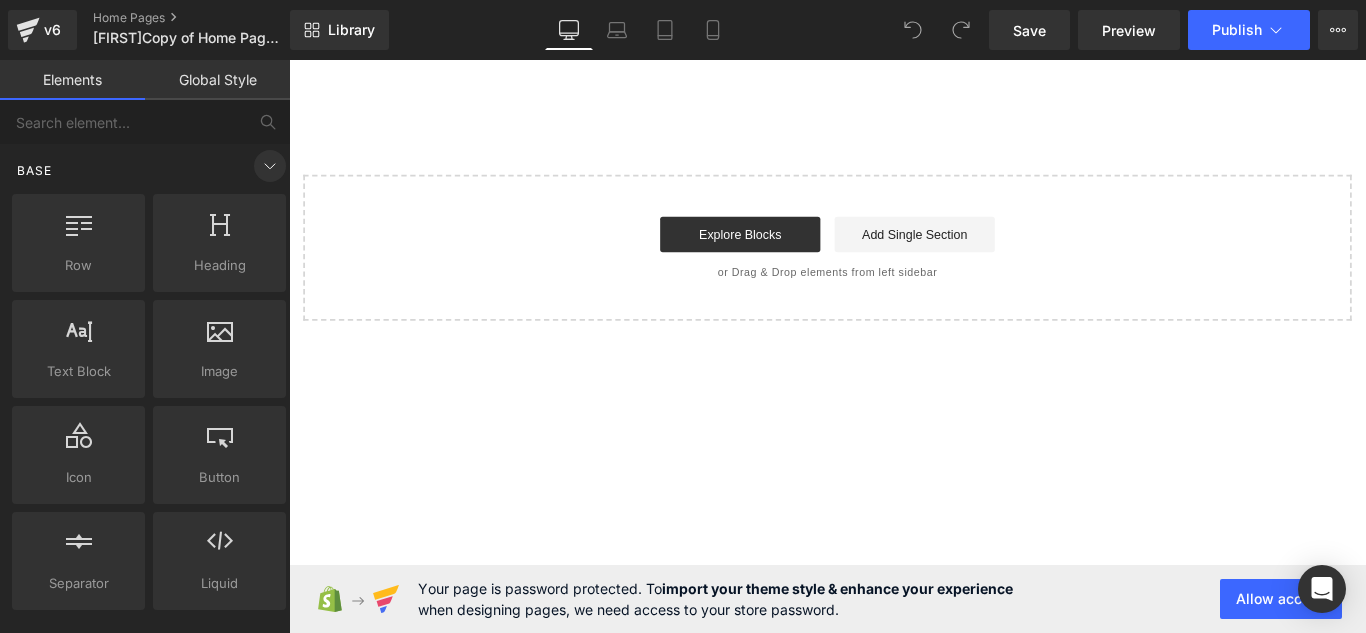 click 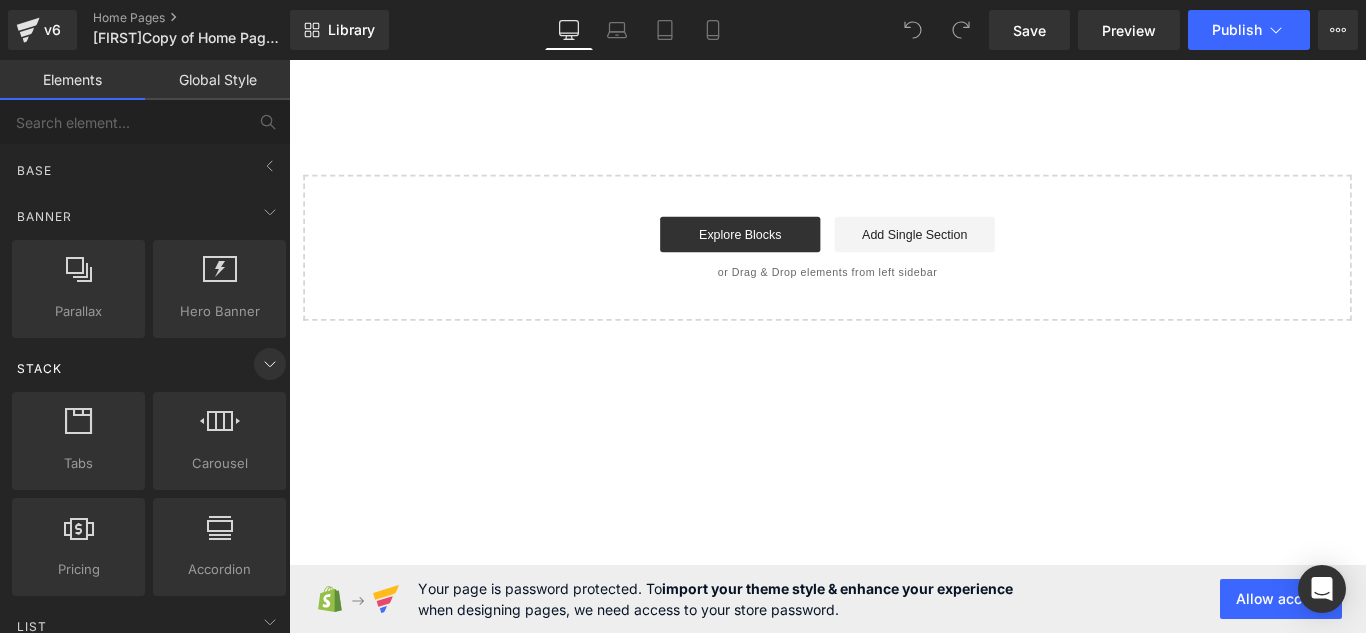 click 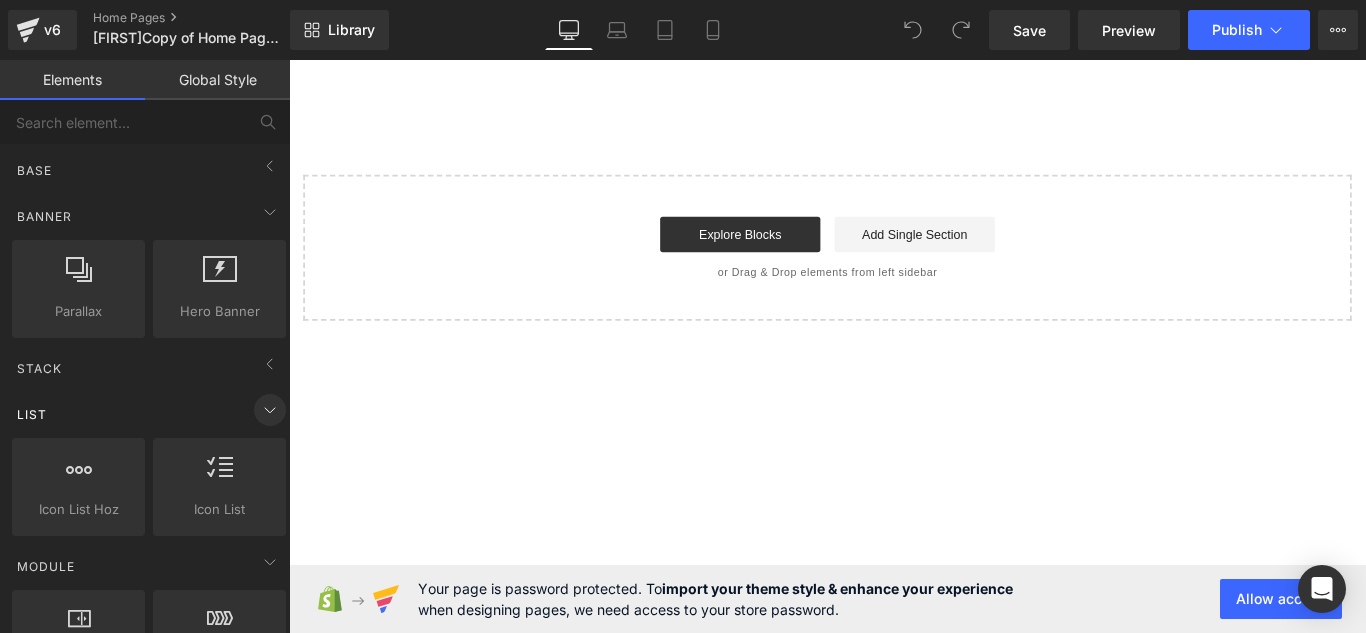 click 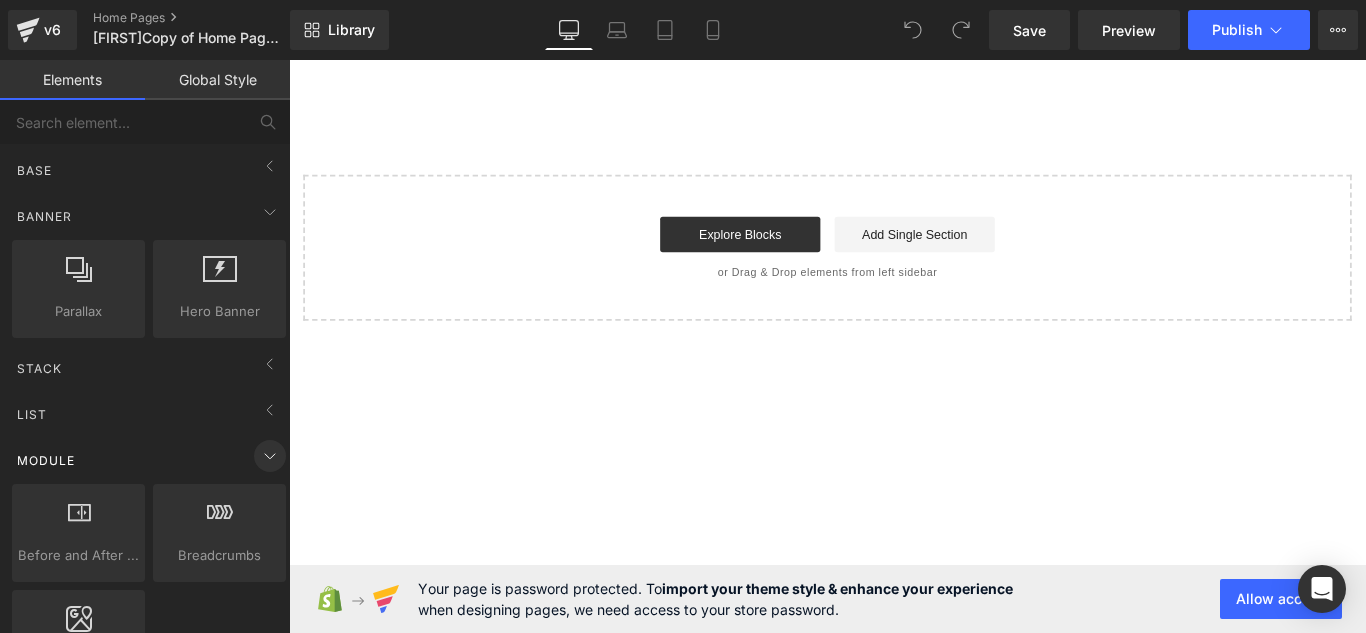 click 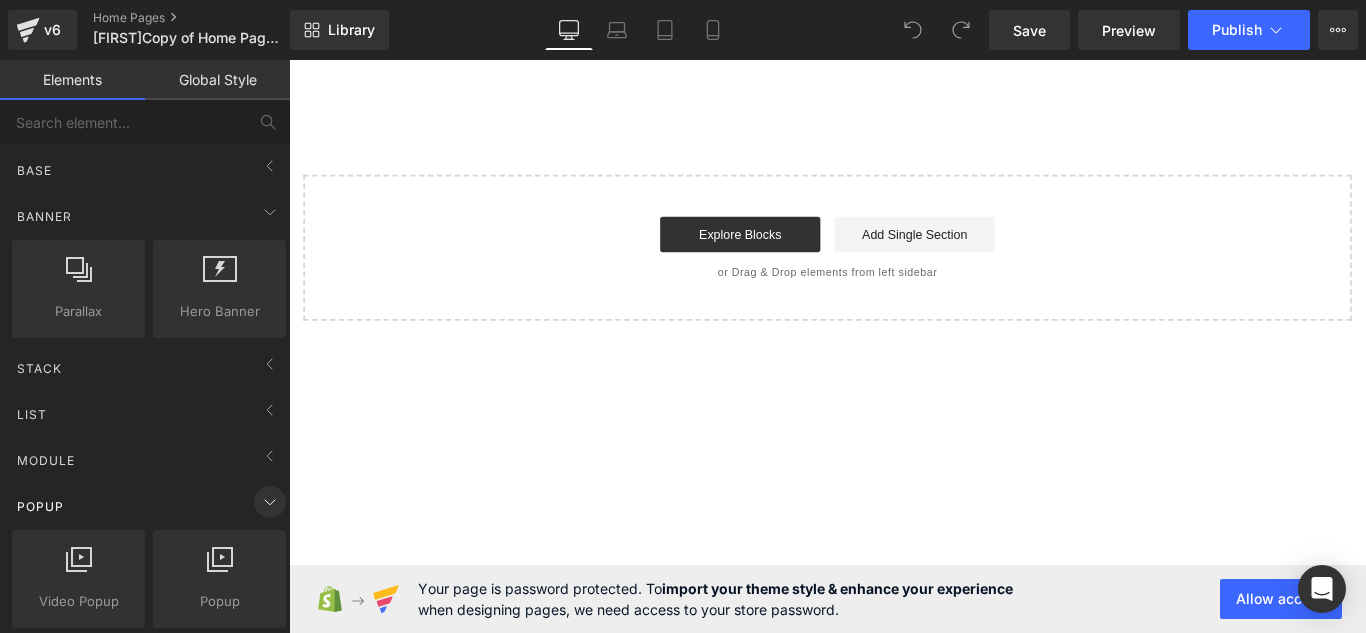 click 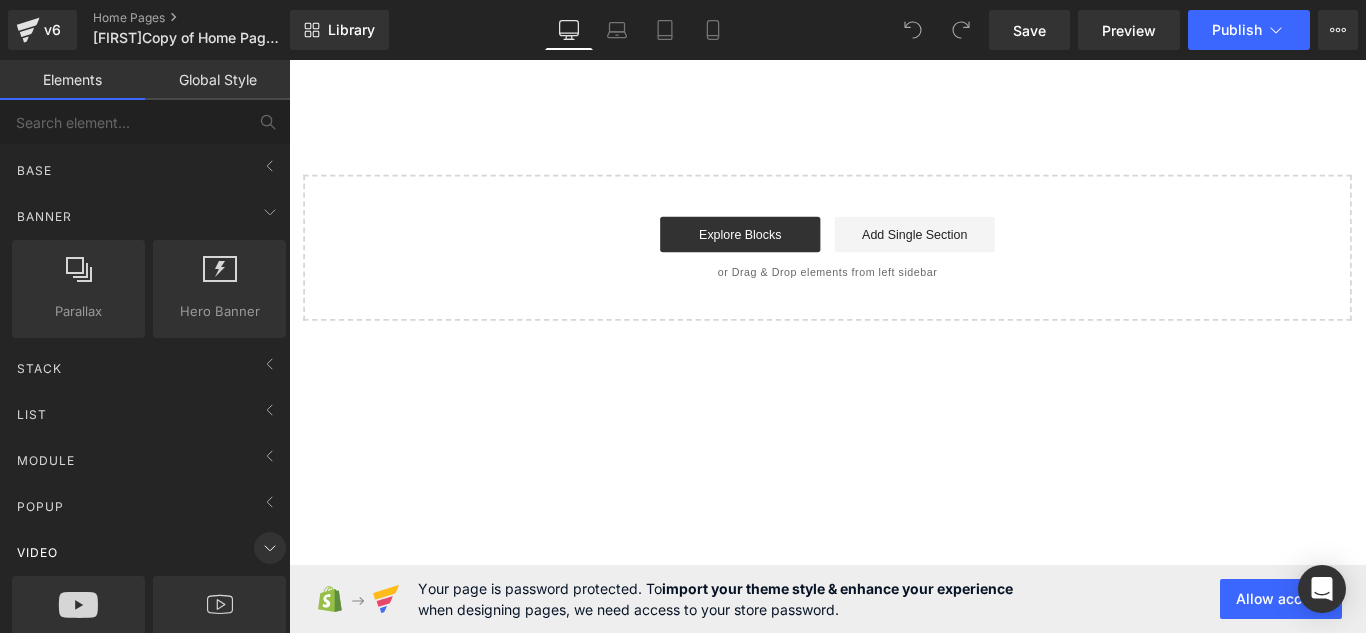 click 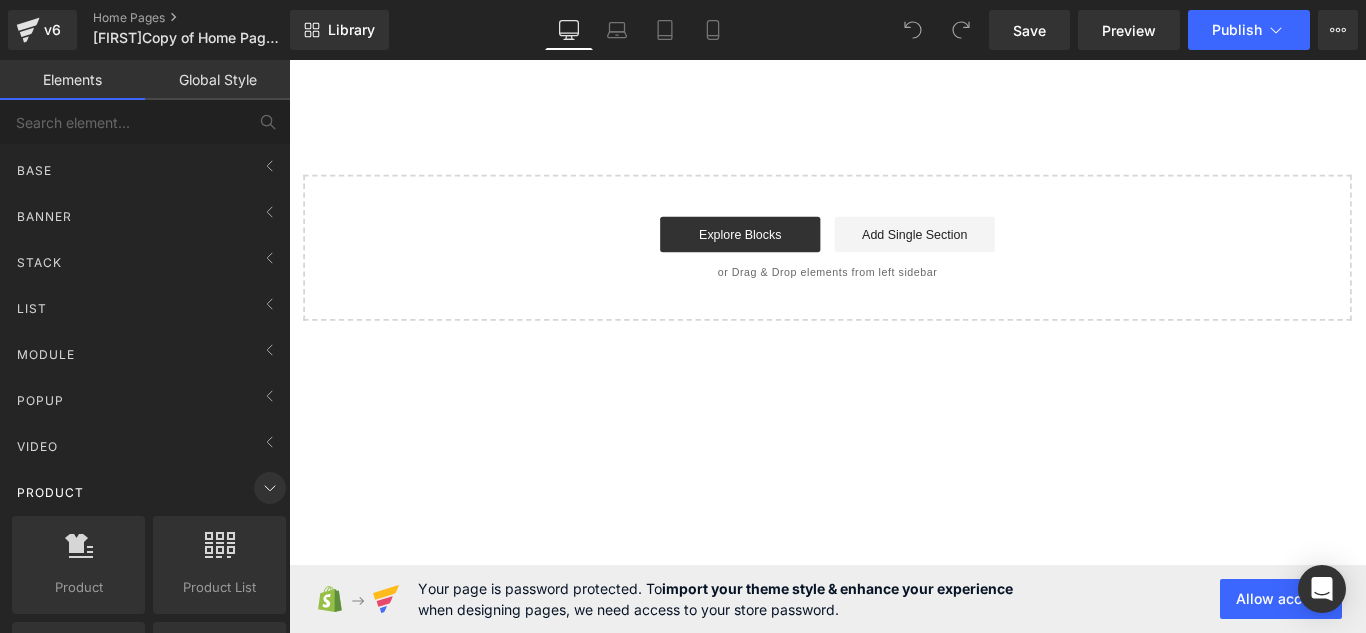 click 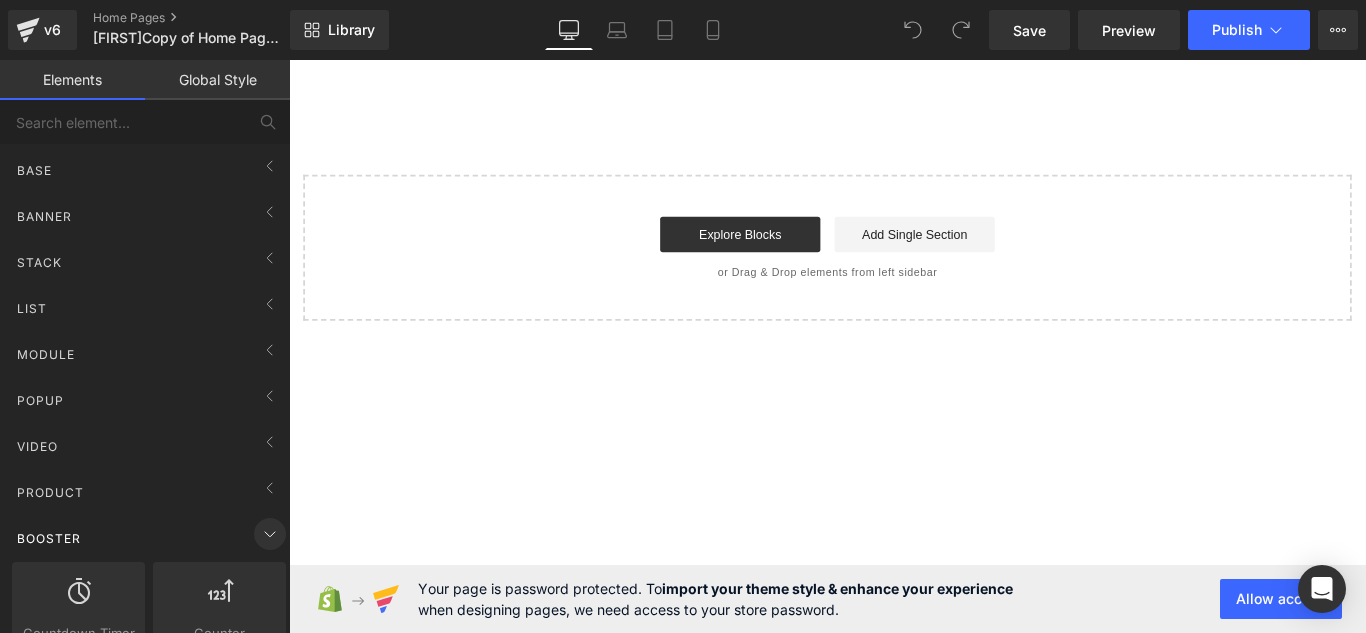 click 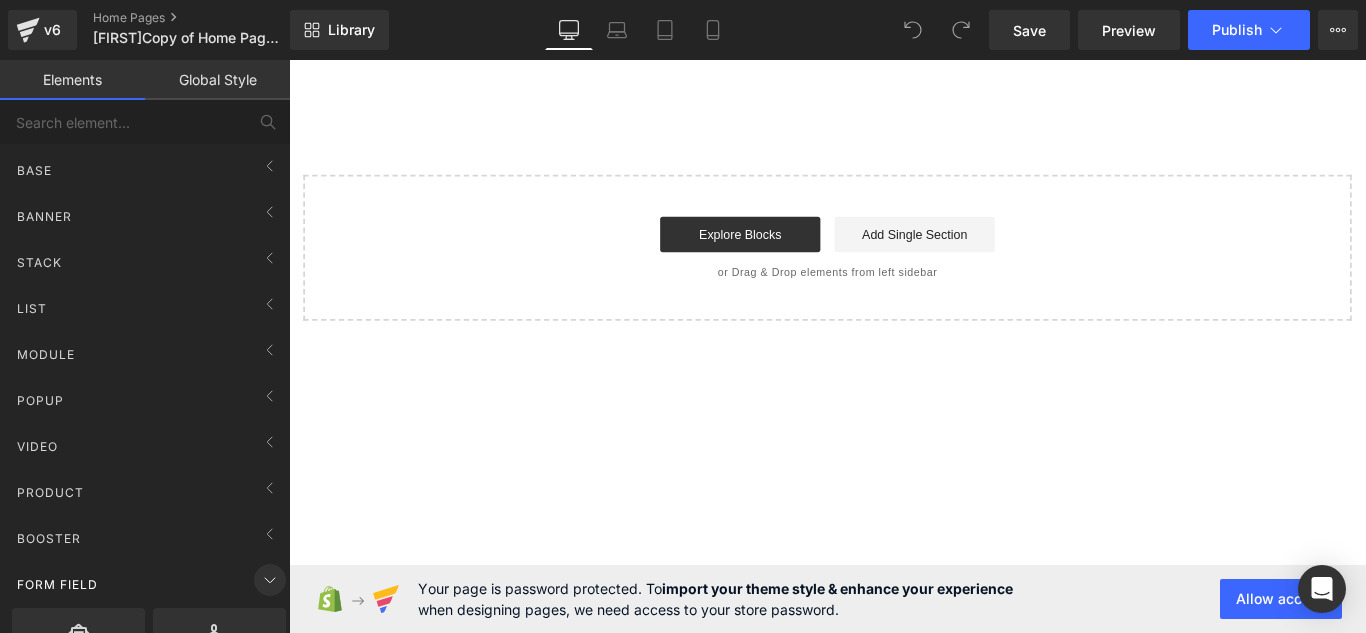 click 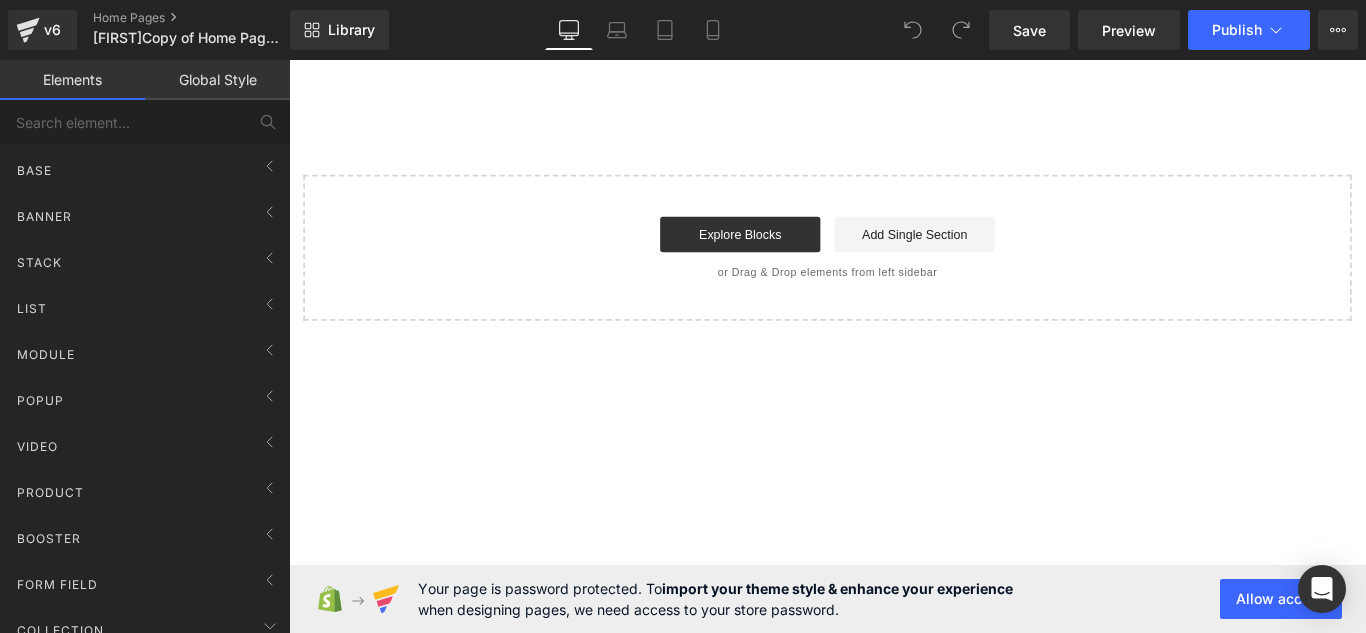 click on "Base Row  rows, columns, layouts, div Heading  headings, titles, h1,h2,h3,h4,h5,h6 Text Block  texts, paragraphs, contents, blocks Image  images, photos, alts, uploads Icon  icons, symbols Button  button, call to action, cta Separator  separators, dividers, horizontal lines Liquid  liquid, custom code, html, javascript, css, reviews, apps, applications, embeded, iframe Banner Parallax  banner, slideshow, hero, image, cover, parallax, effect Hero Banner  banners, slideshows, heros, images, covers, parallaxes, backgrounds Stack Tabs  tabs, vertical, horizontal, accordions Carousel  carousels, slideshows, sliders, slides Pricing  pricing, plan, subscription, table Accordion  accordions, menus, tabs List Icon List Hoz  horizontal, icons, symbols, listss, stars, ratings Icon List  vertical, icons, symbols, lists, stars, ratings Module Before and After Images  image,before,after,compare Breadcrumbs  app Google Maps  google, maps, locations, positions, addresses, directions Popup Video Popup  videos, players, popups" at bounding box center (149, 909) 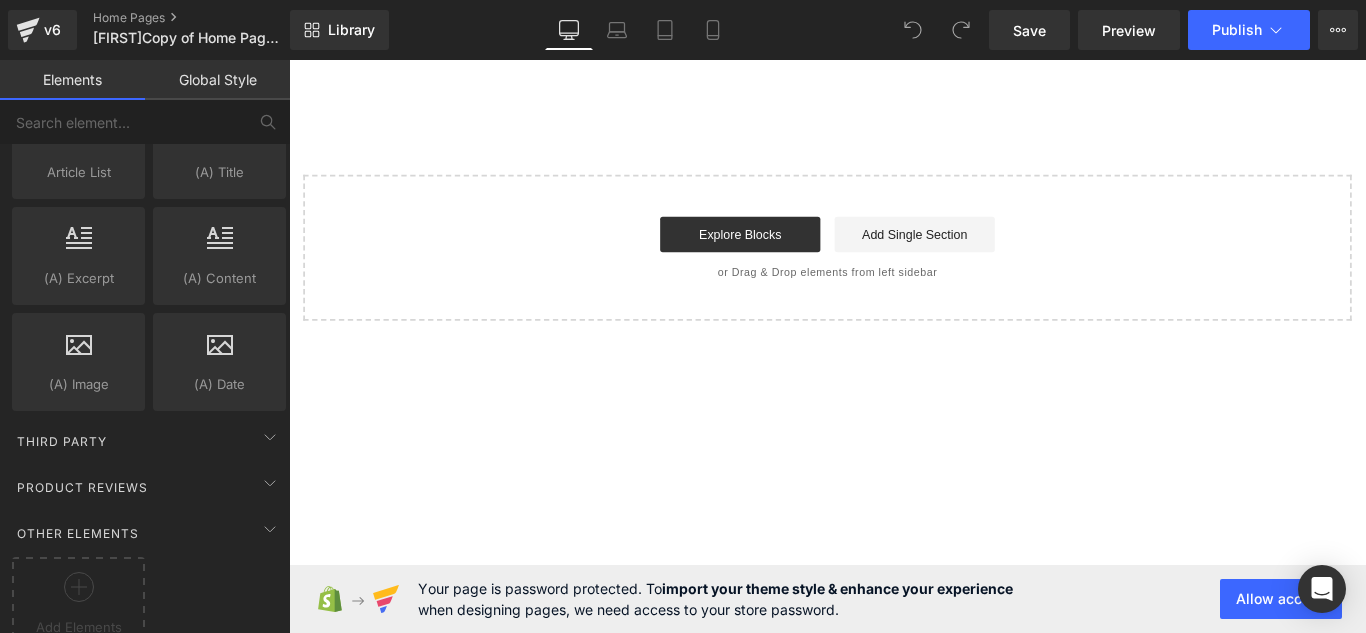 scroll, scrollTop: 954, scrollLeft: 0, axis: vertical 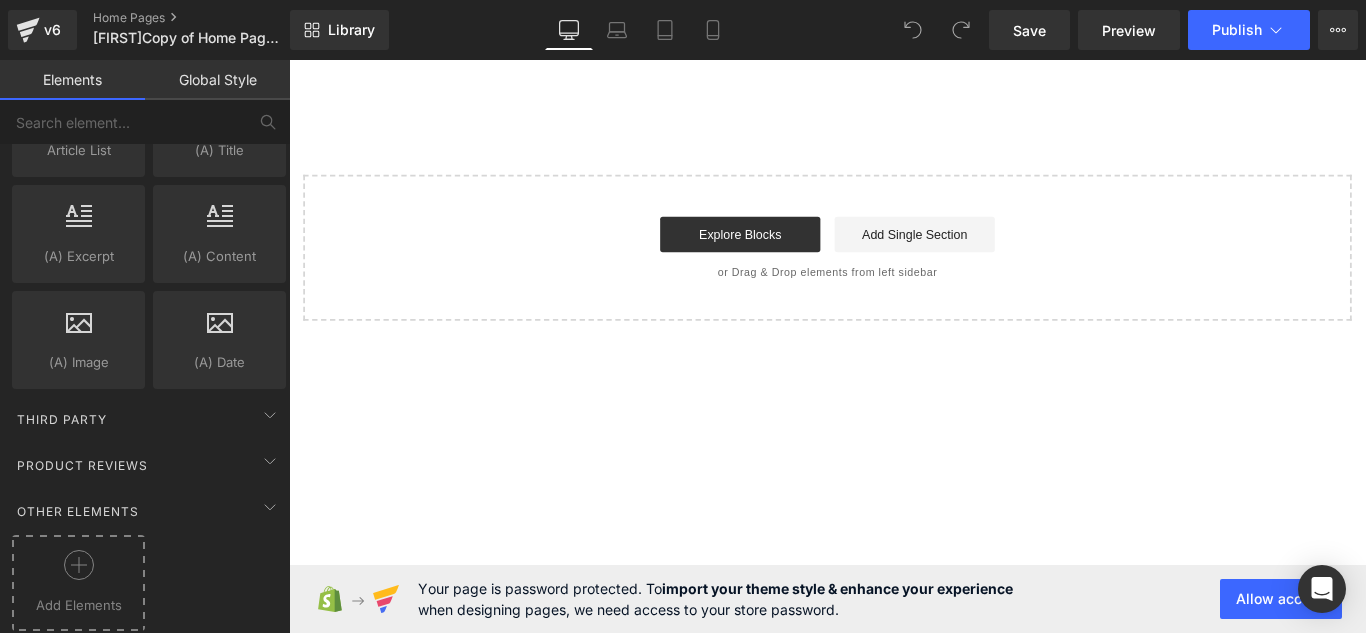 click 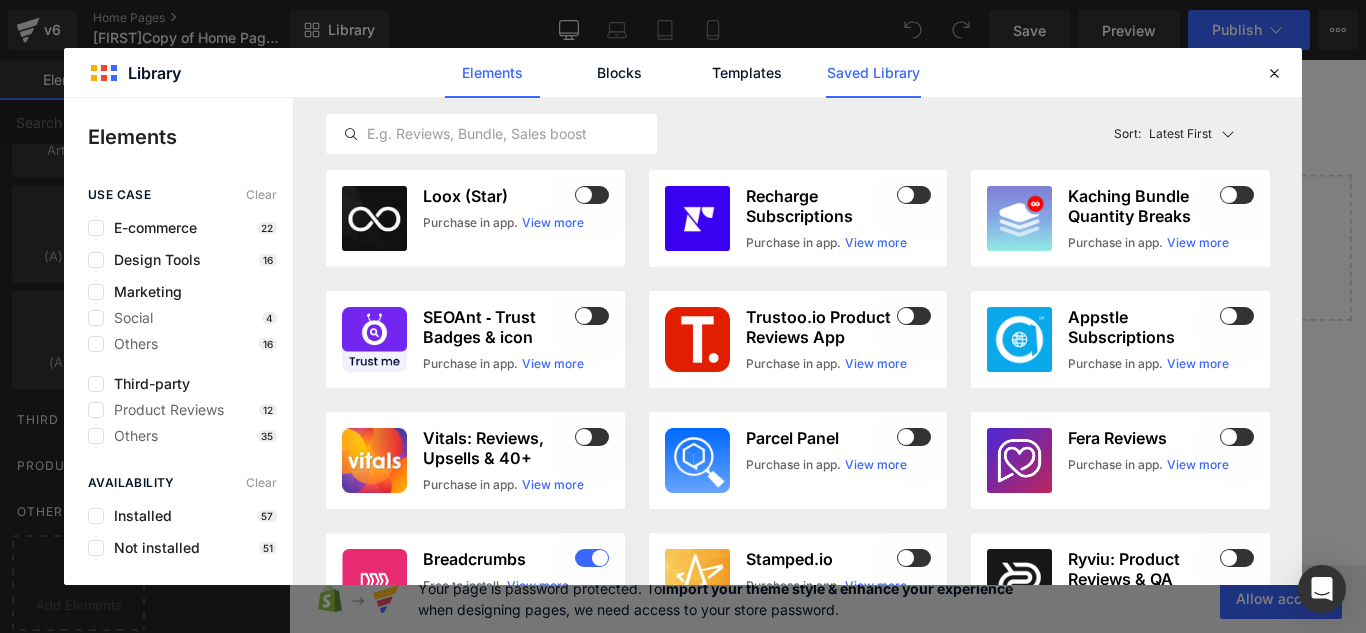 click on "Saved Library" 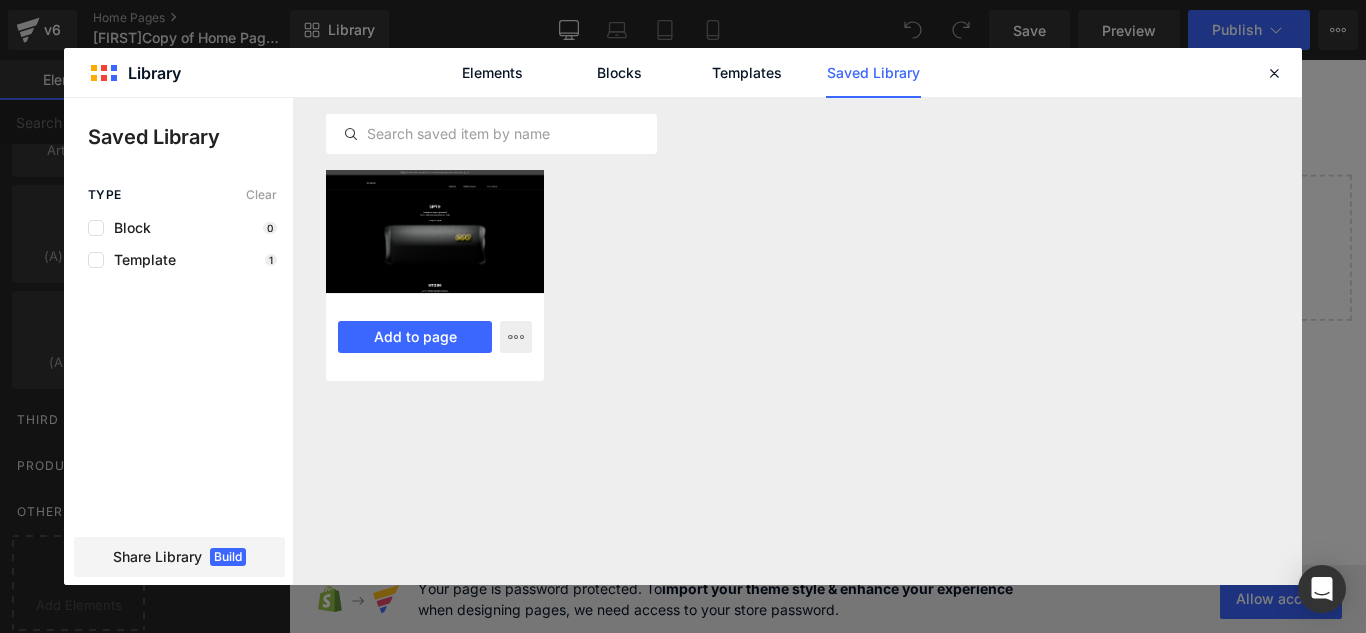 click at bounding box center (435, 231) 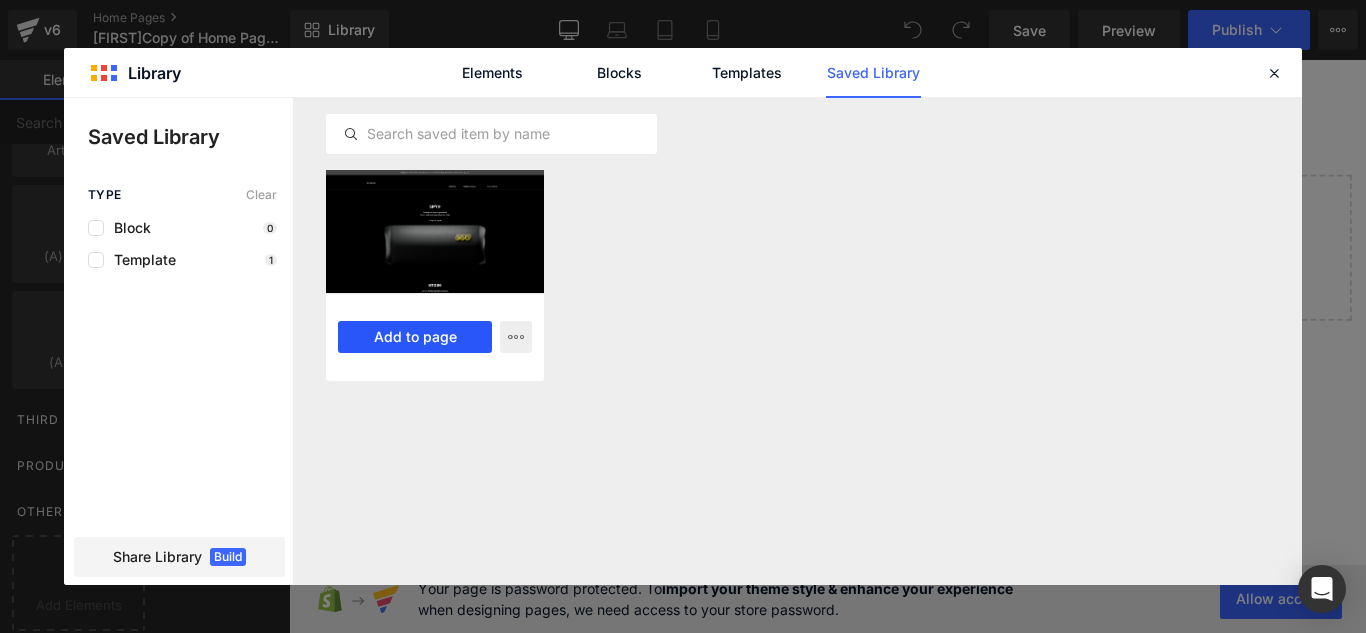 click on "Add to page" at bounding box center (415, 337) 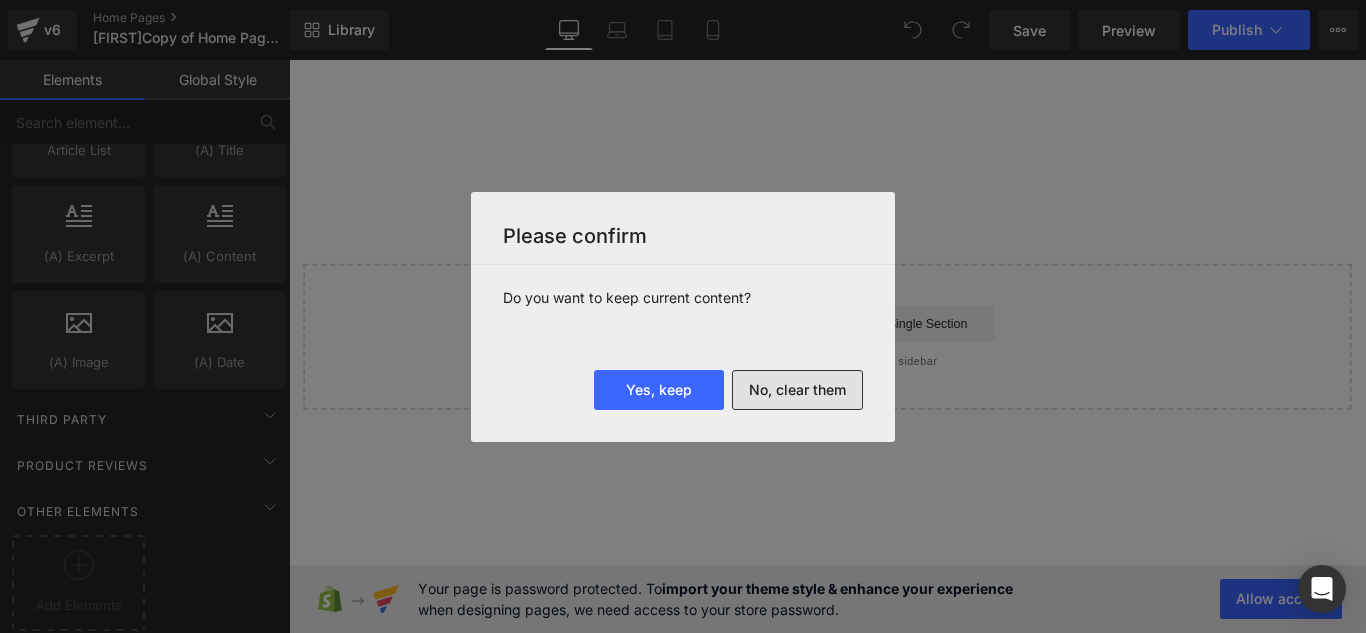 click on "No, clear them" at bounding box center (797, 390) 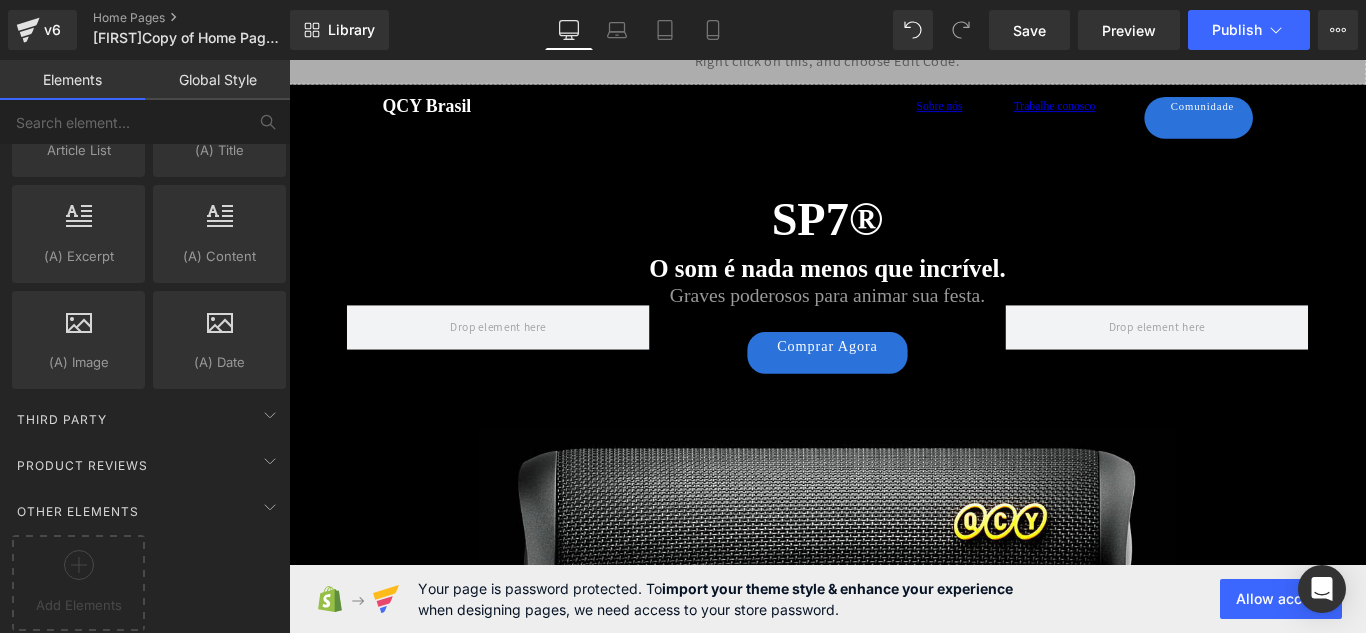 scroll, scrollTop: 0, scrollLeft: 0, axis: both 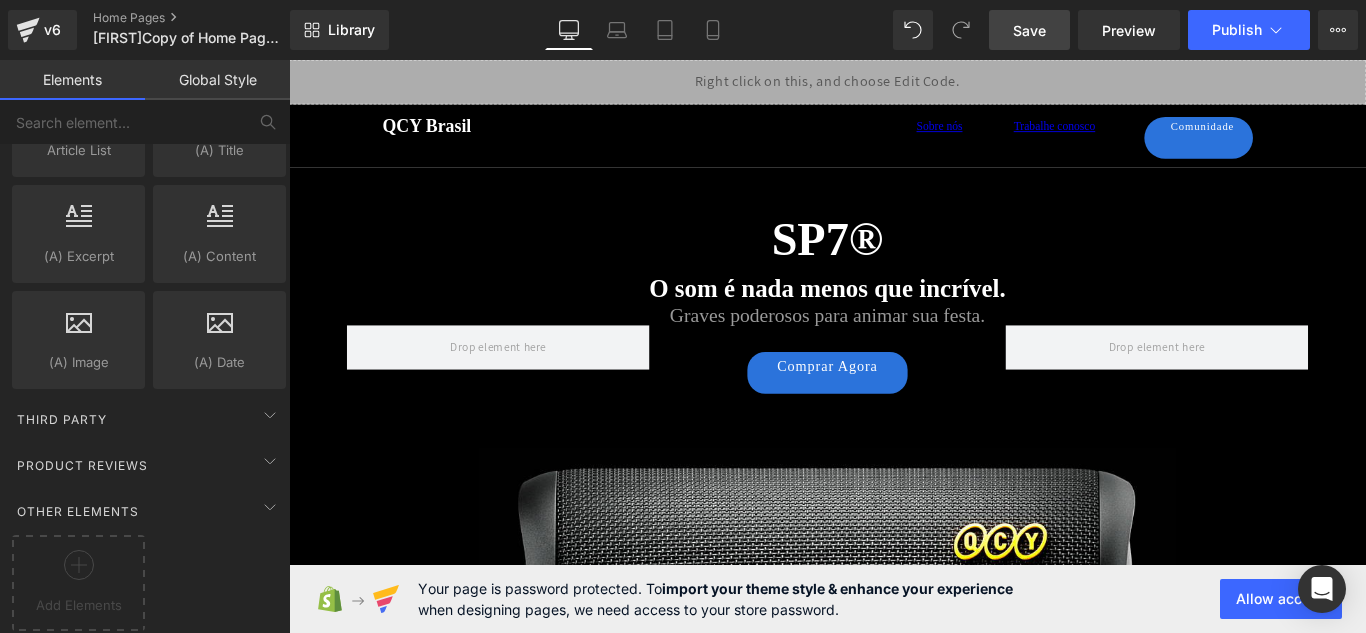 click on "Save" at bounding box center (1029, 30) 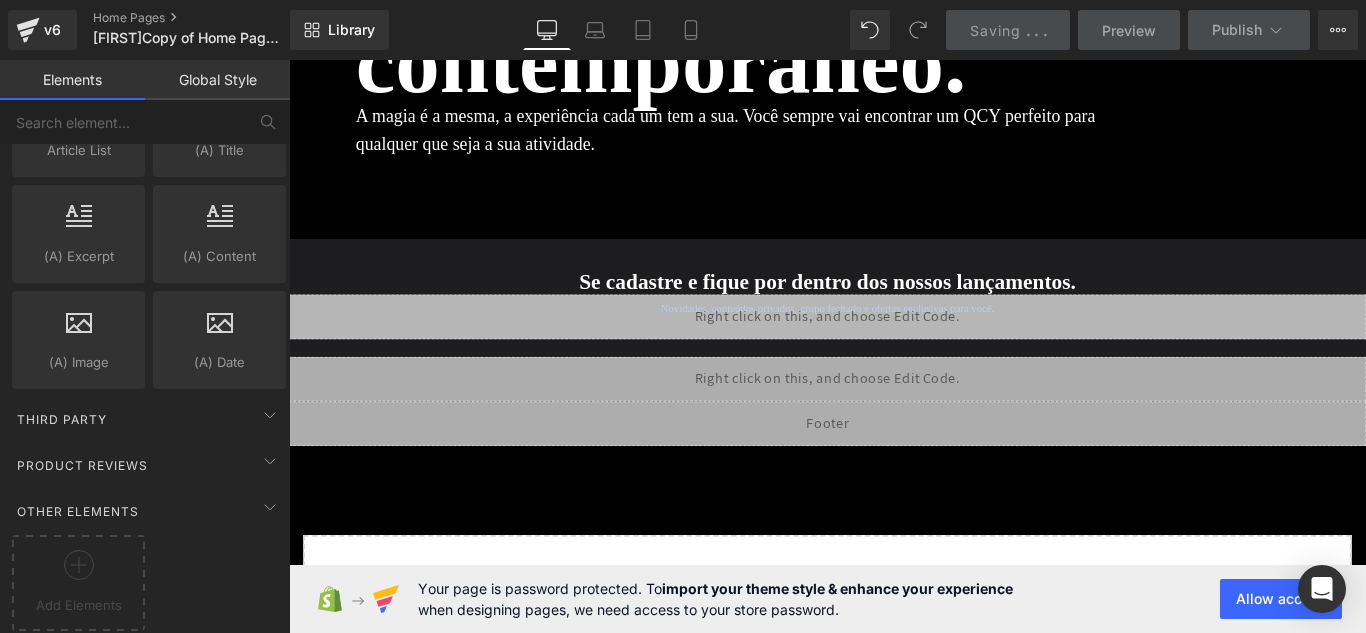 scroll, scrollTop: 11268, scrollLeft: 0, axis: vertical 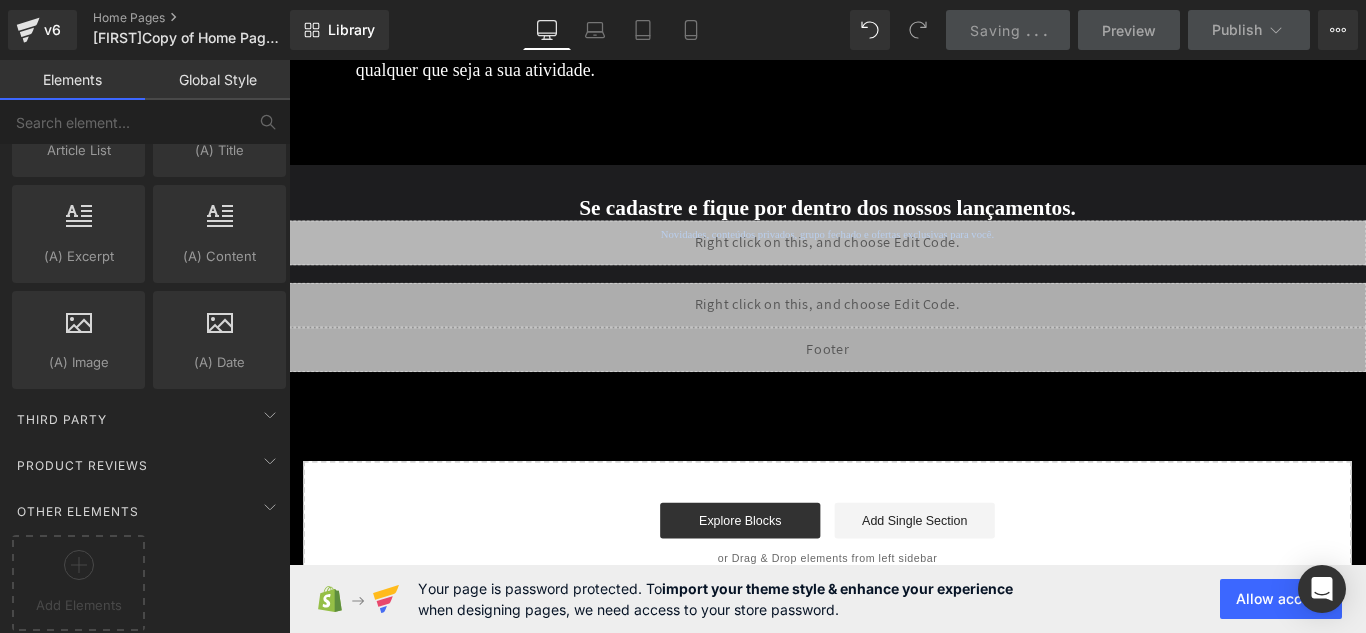drag, startPoint x: 1487, startPoint y: 99, endPoint x: 1646, endPoint y: 675, distance: 597.5425 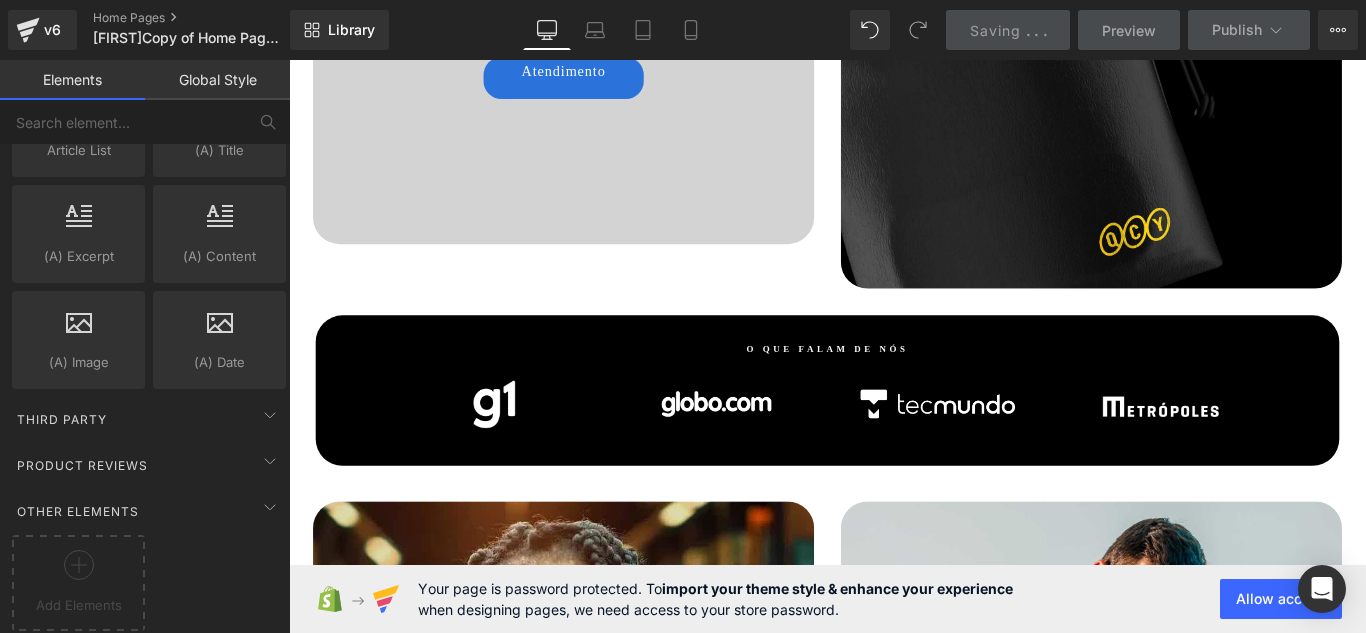 scroll, scrollTop: 6948, scrollLeft: 0, axis: vertical 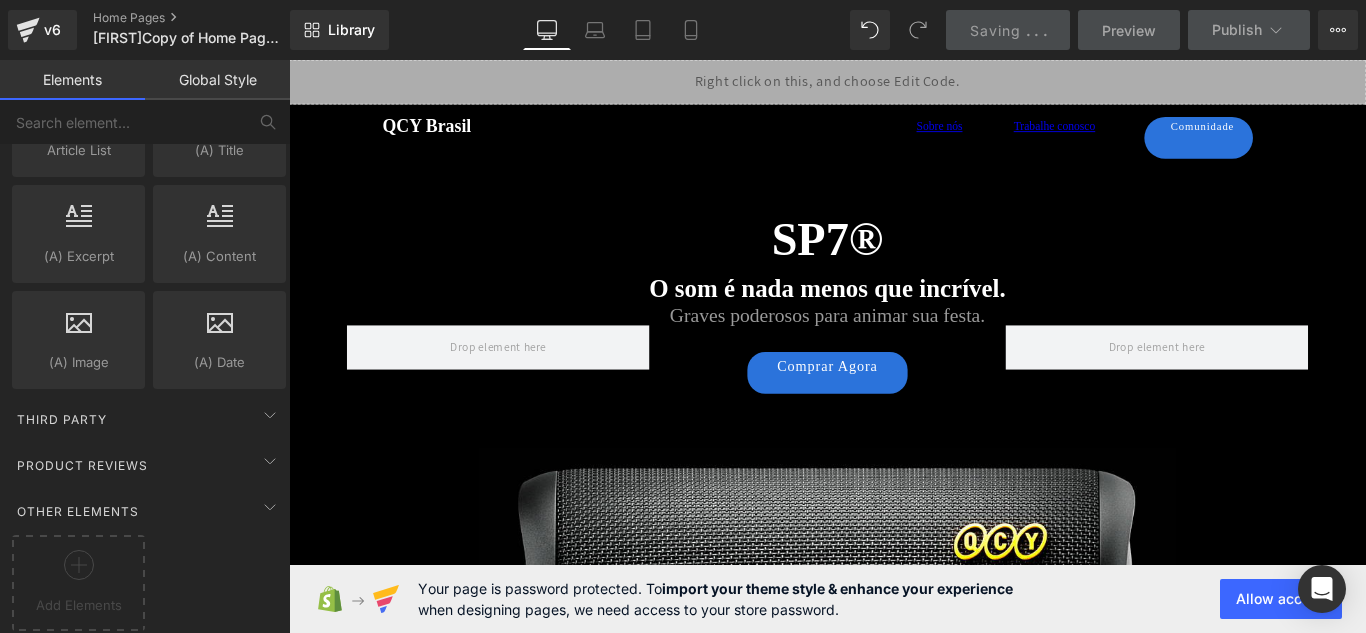 click on "Saving   .   .   ." at bounding box center [1008, 30] 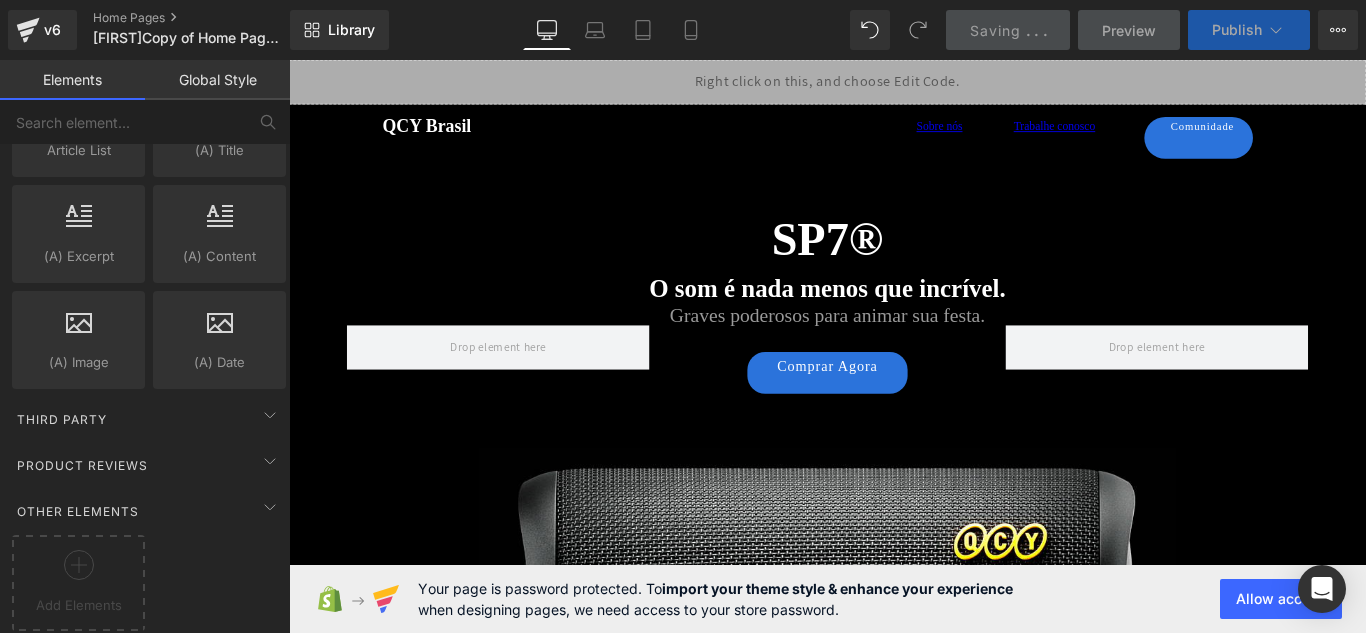 click on "Publish" at bounding box center [1249, 30] 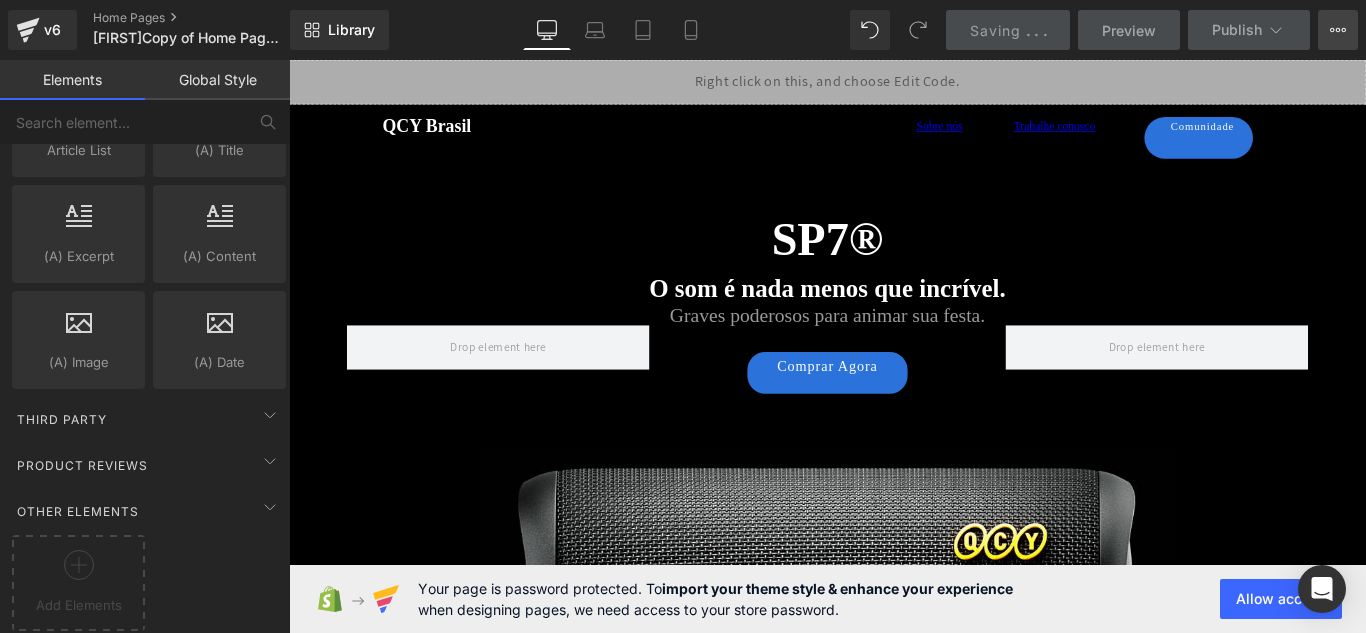 click 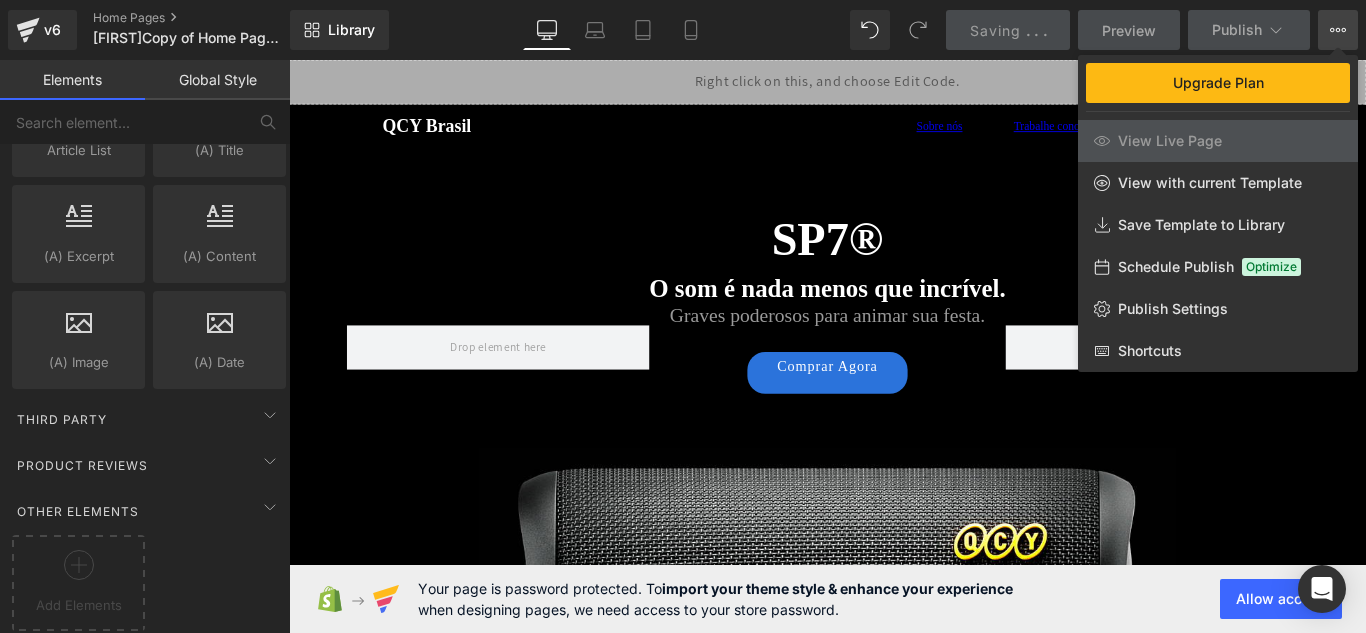 click at bounding box center (827, 346) 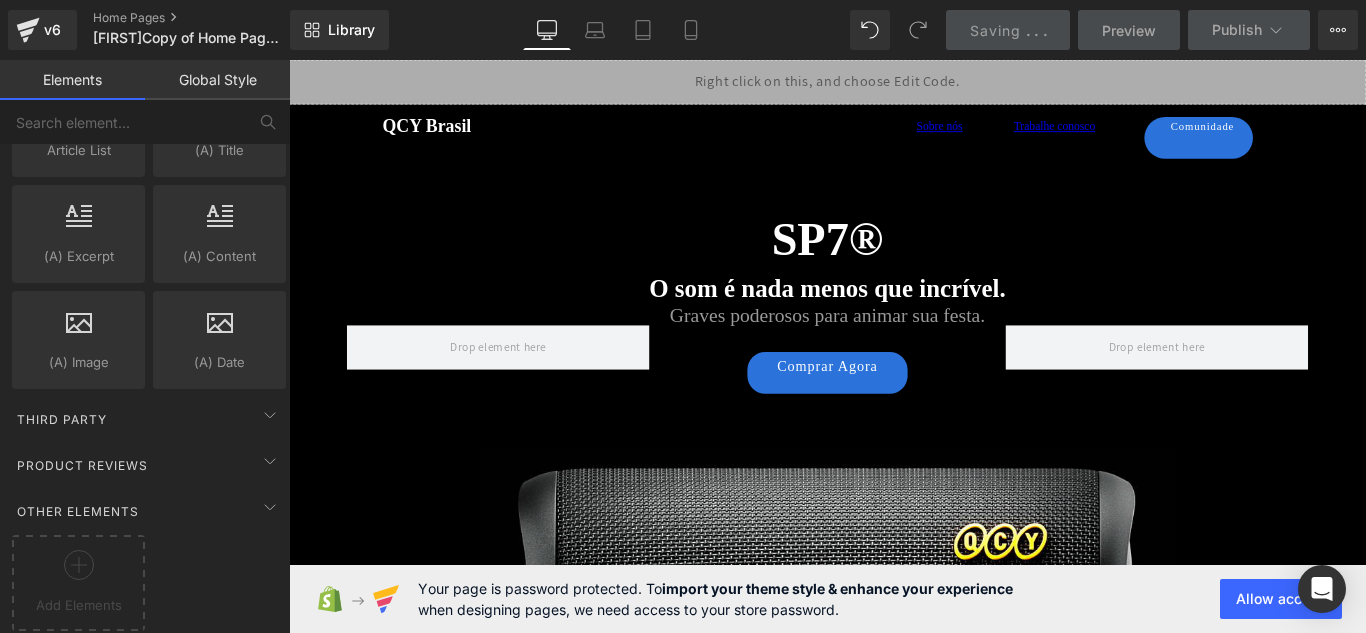 click on "Saving" at bounding box center [995, 30] 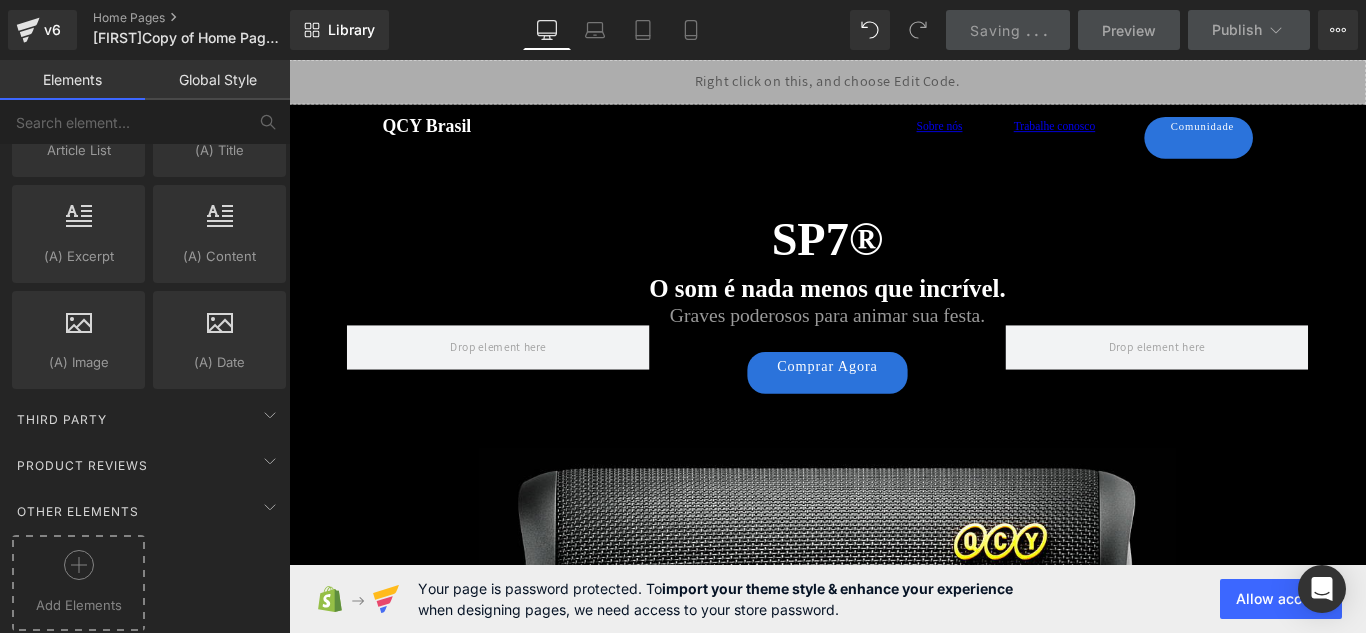 click at bounding box center (78, 572) 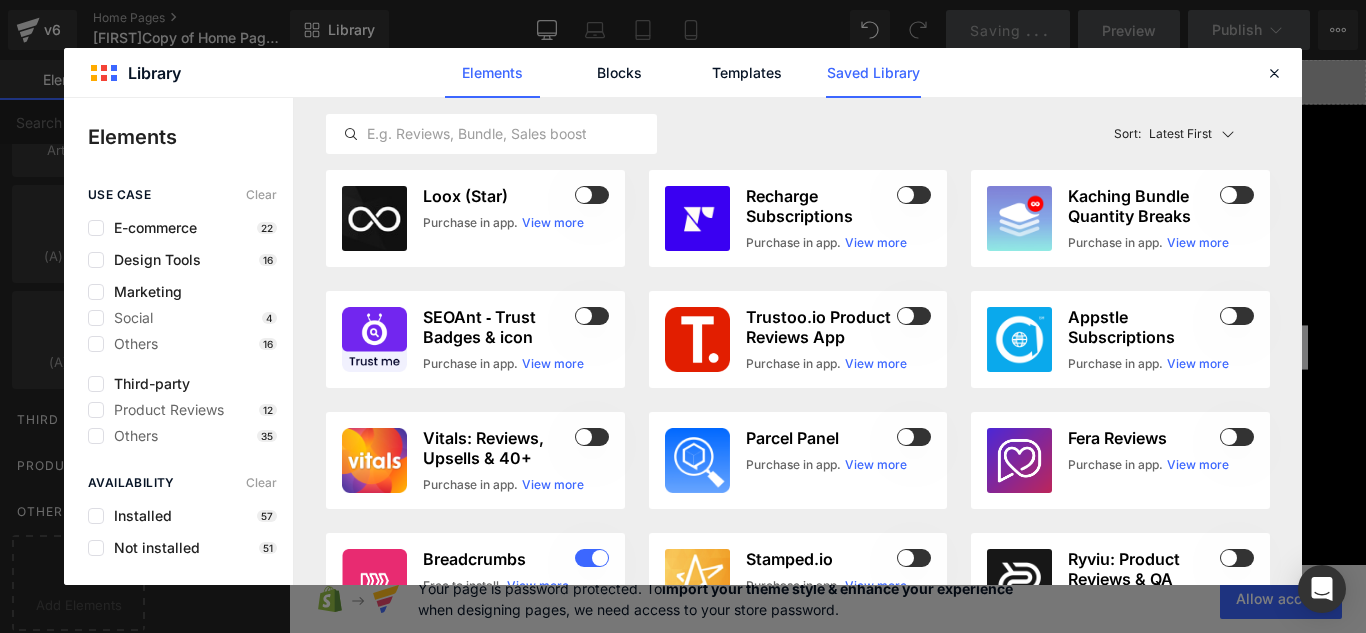 click on "Saved Library" 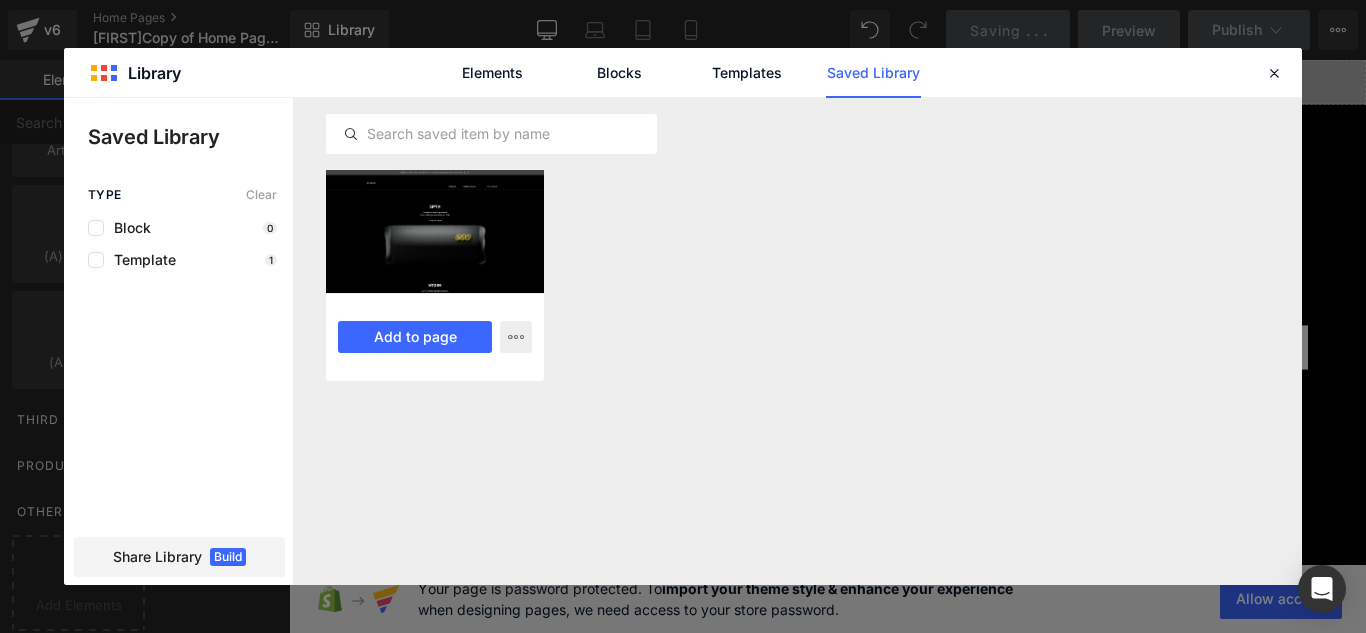 click at bounding box center (435, 231) 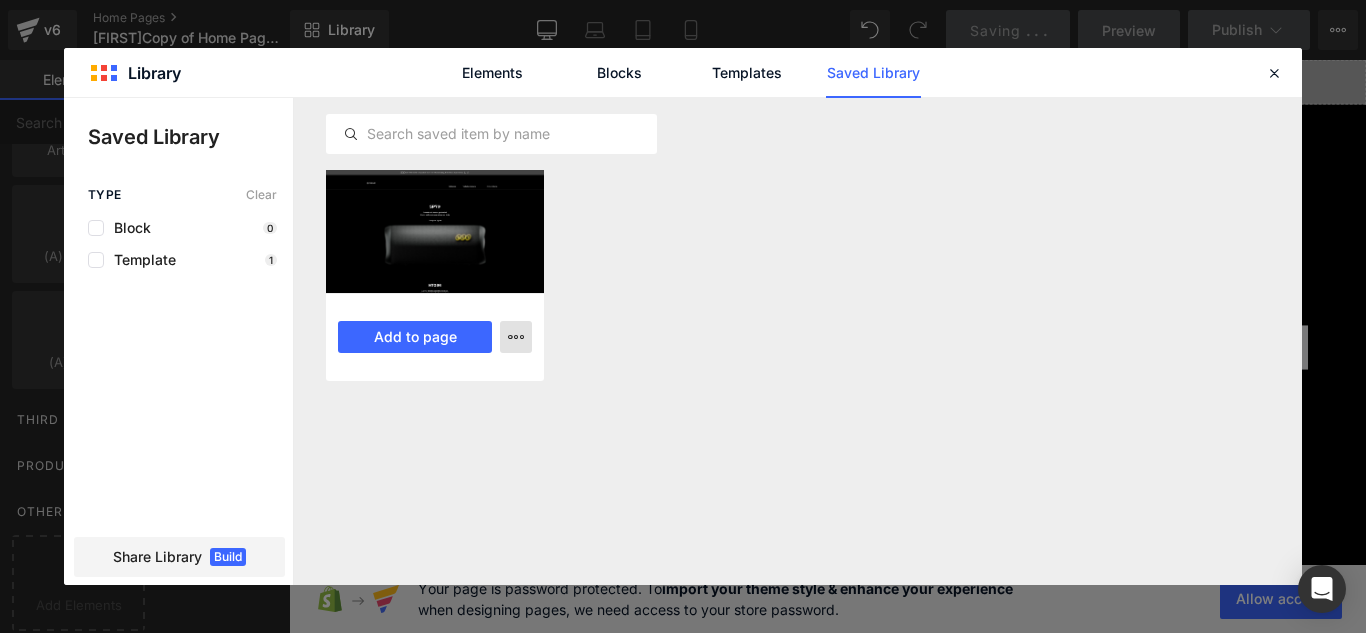 click 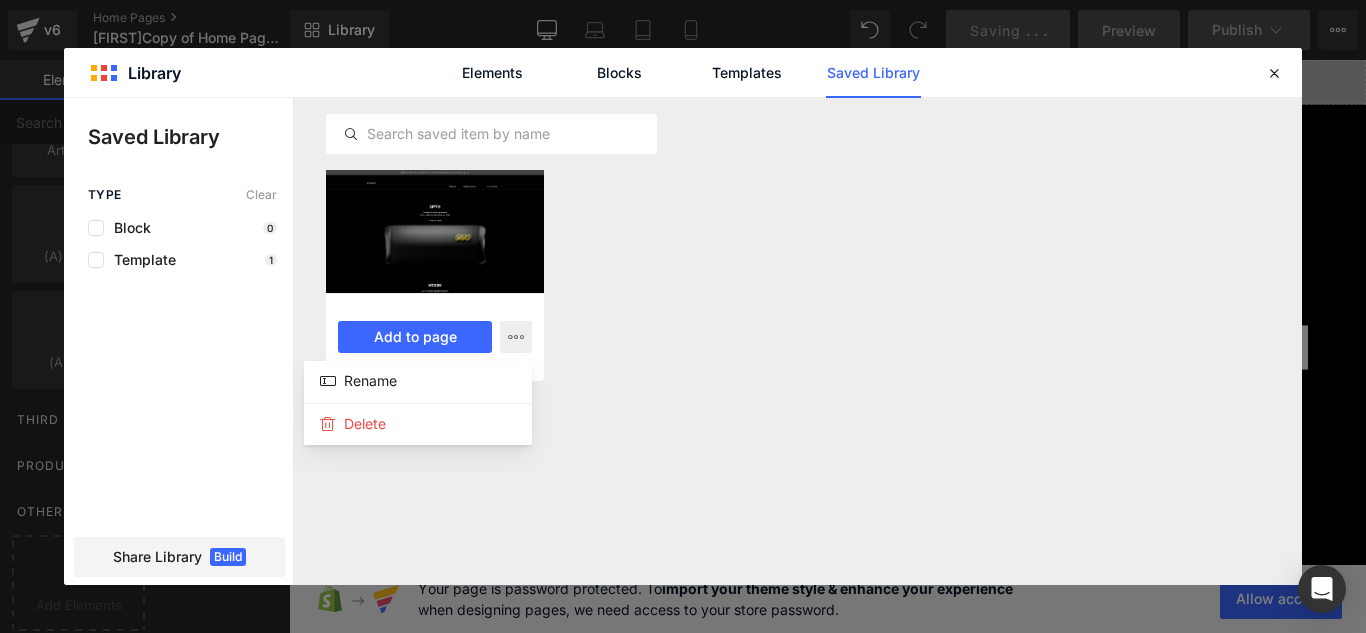 click at bounding box center (683, 341) 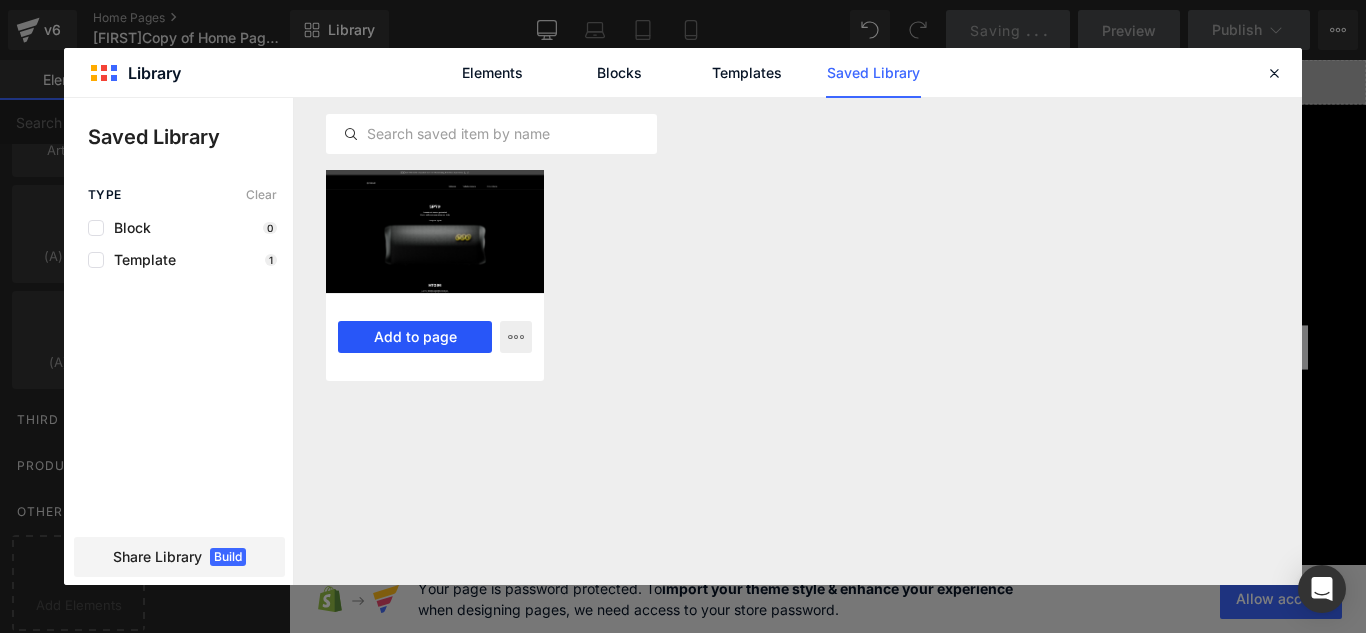 click on "Add to page" at bounding box center [415, 337] 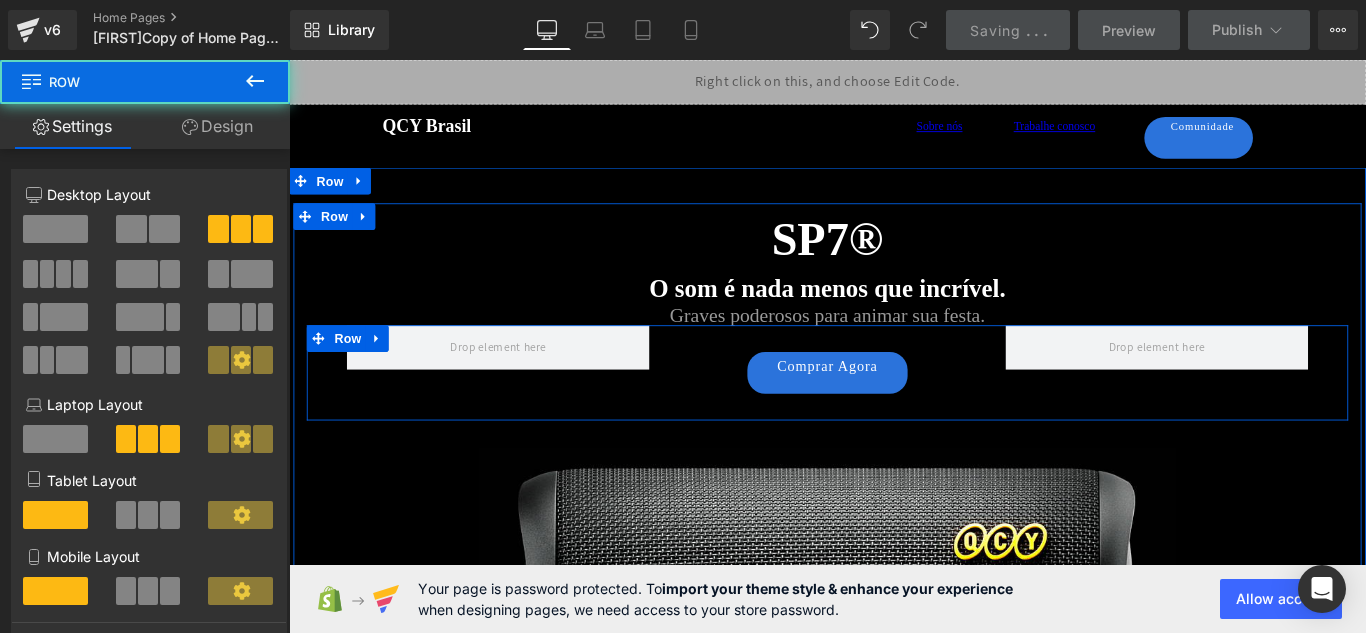 click at bounding box center (524, 383) 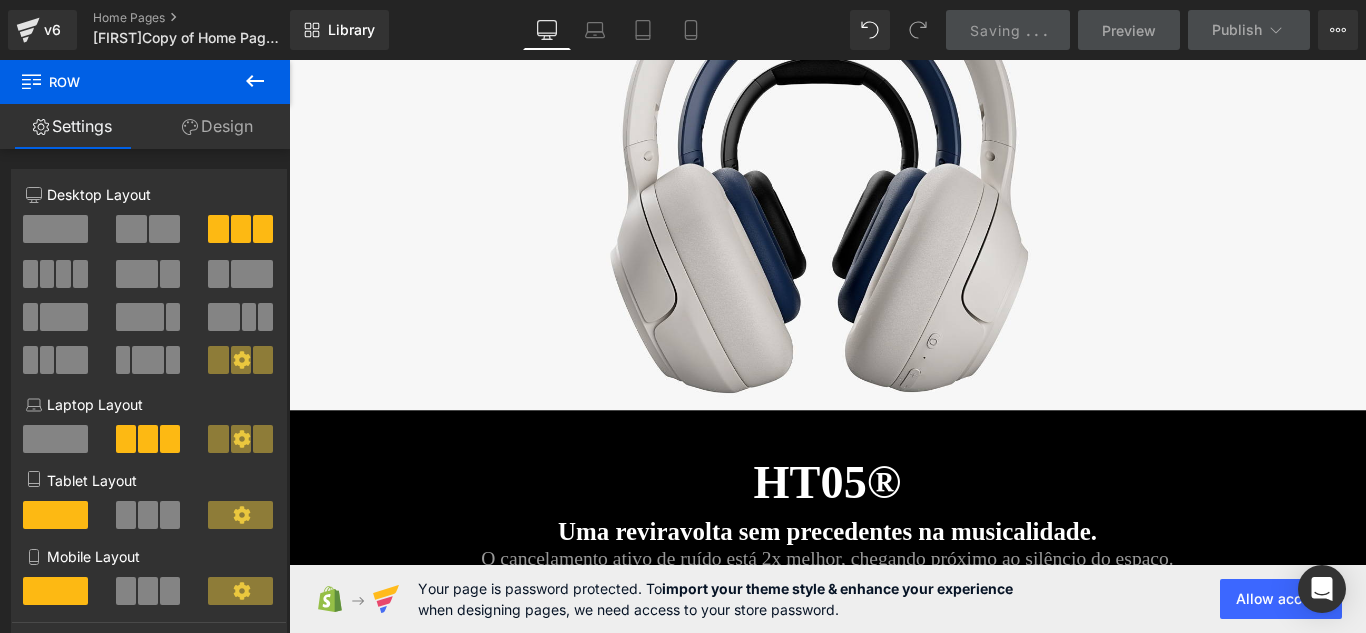 scroll, scrollTop: 0, scrollLeft: 0, axis: both 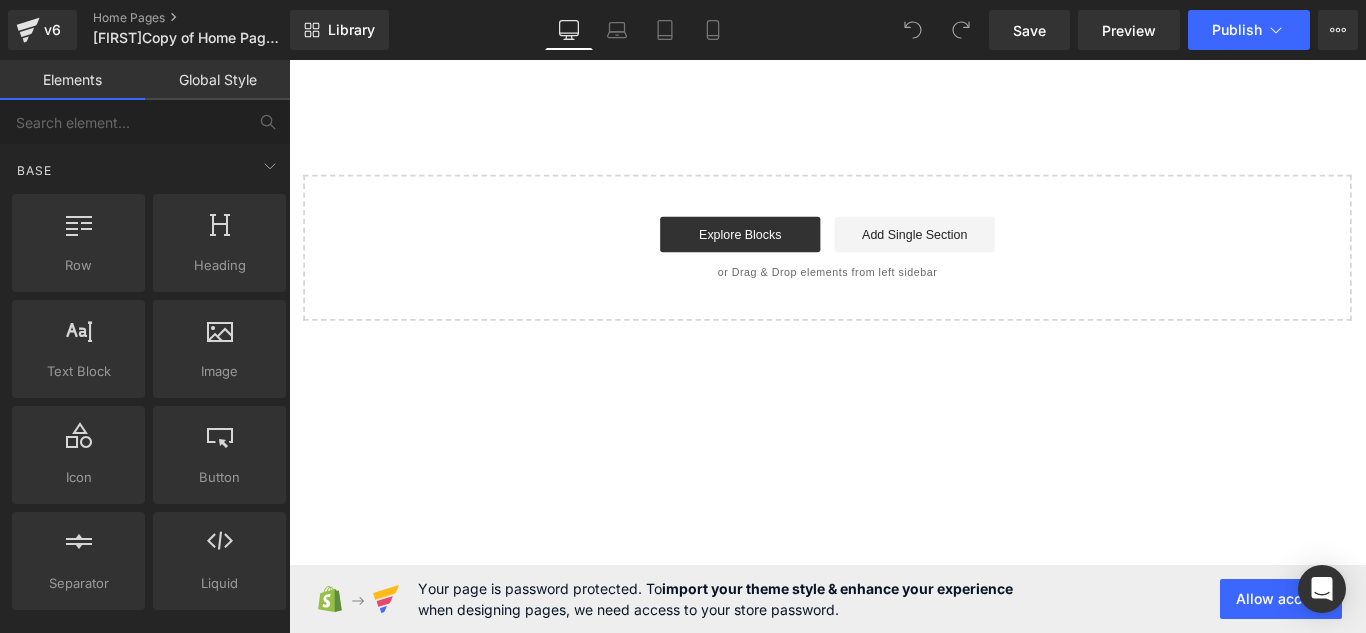 click on "Base Row  rows, columns, layouts, div Heading  headings, titles, h1,h2,h3,h4,h5,h6 Text Block  texts, paragraphs, contents, blocks Image  images, photos, alts, uploads Icon  icons, symbols Button  button, call to action, cta Separator  separators, dividers, horizontal lines Liquid  liquid, custom code, html, javascript, css, reviews, apps, applications, embeded, iframe Banner Parallax  banner, slideshow, hero, image, cover, parallax, effect Hero Banner  banners, slideshows, heros, images, covers, parallaxes, backgrounds Stack Tabs  tabs, vertical, horizontal, accordions Carousel  carousels, slideshows, sliders, slides Pricing  pricing, plan, subscription, table Accordion  accordions, menus, tabs List Icon List Hoz  horizontal, icons, symbols, listss, stars, ratings Icon List  vertical, icons, symbols, lists, stars, ratings Module Before and After Images  image,before,after,compare Breadcrumbs  app Google Maps  google, maps, locations, positions, addresses, directions Popup Video Popup  videos, players, popups" at bounding box center (149, 2393) 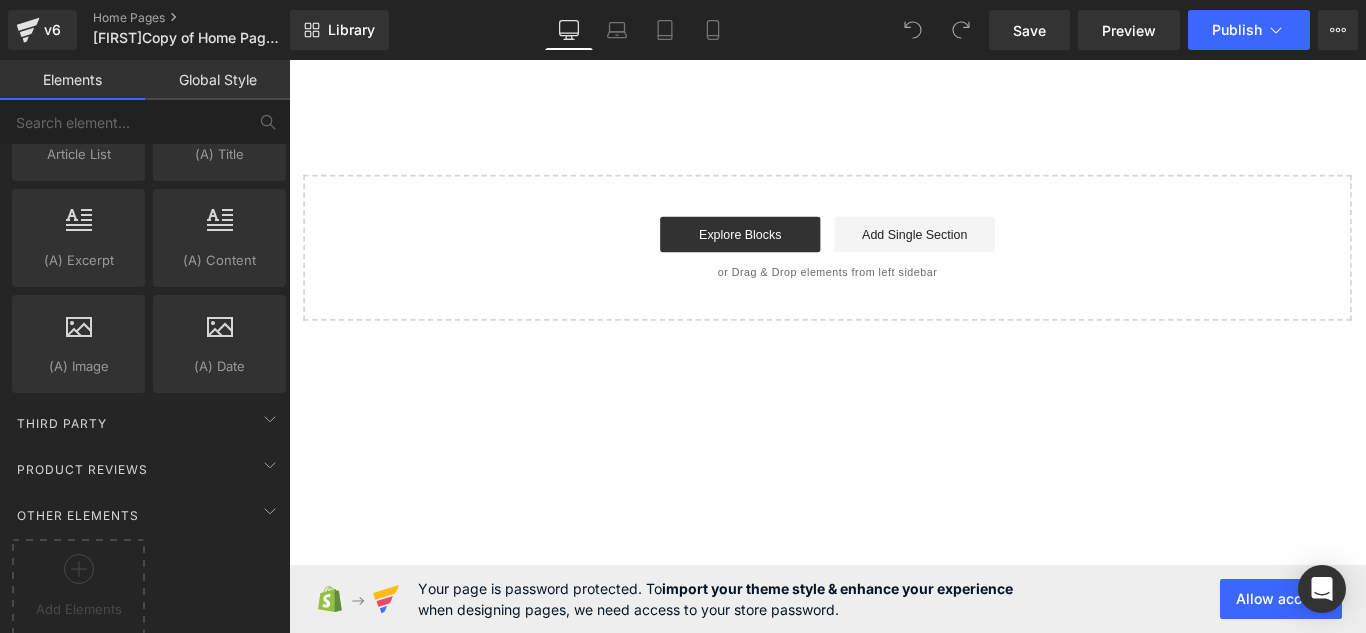 scroll, scrollTop: 3922, scrollLeft: 0, axis: vertical 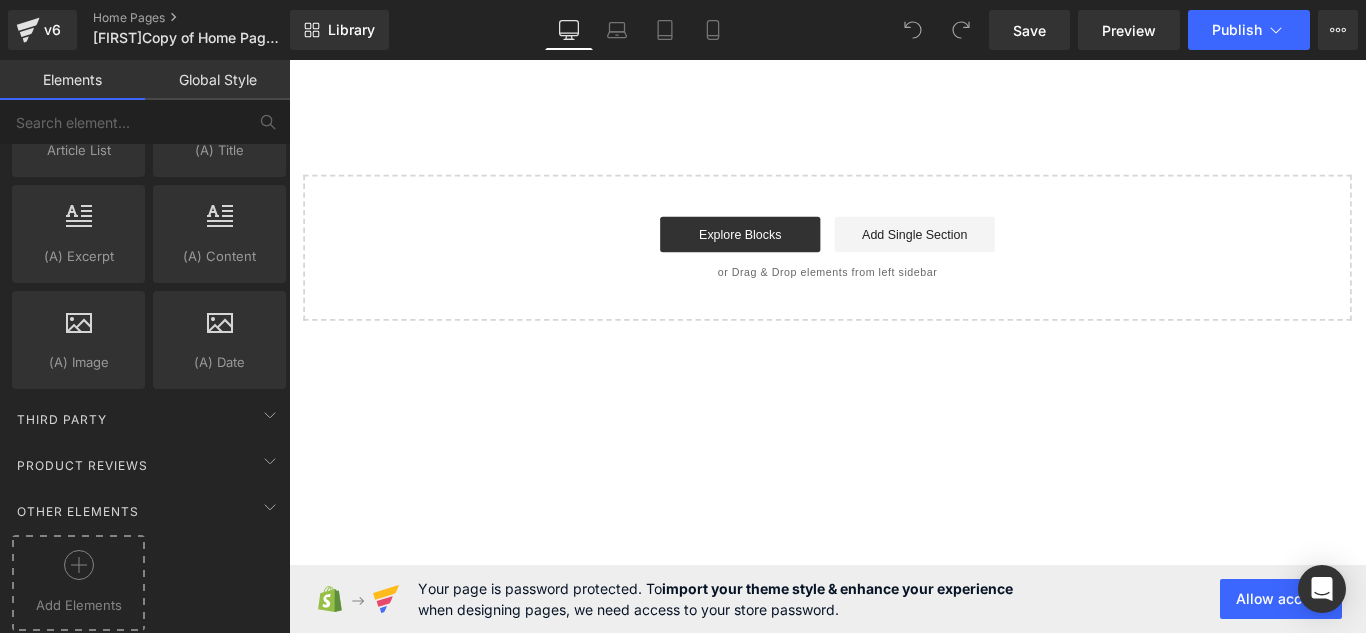 click 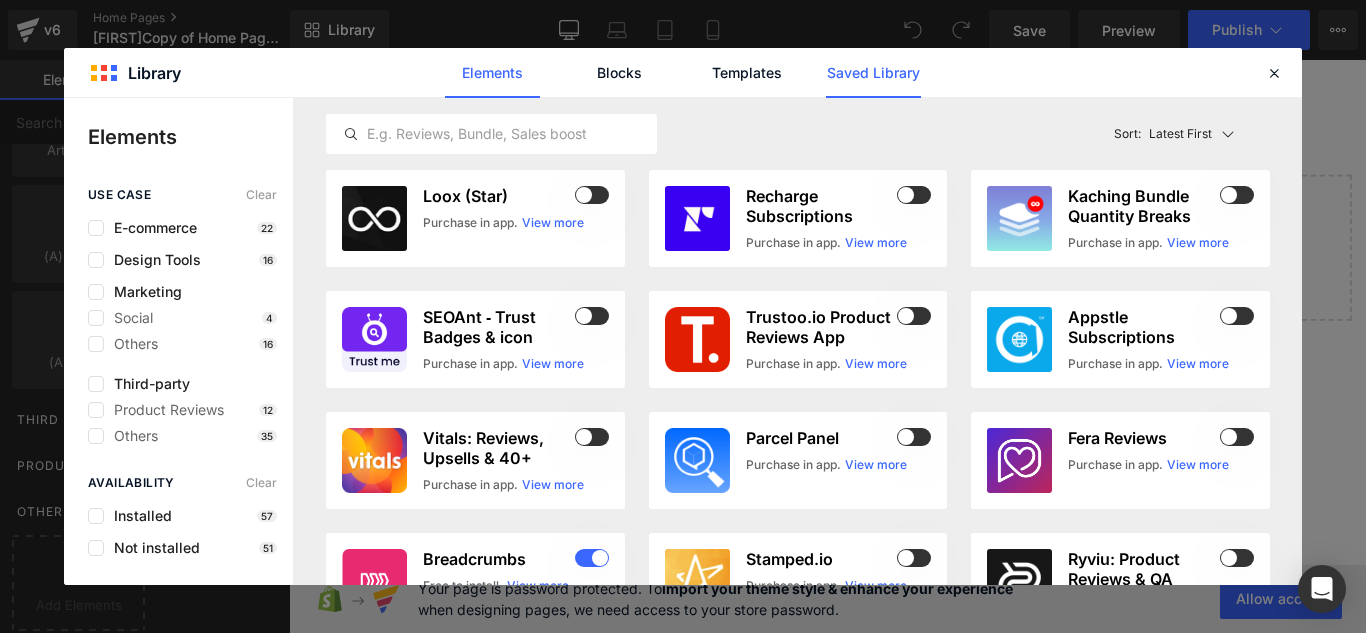 click on "Saved Library" 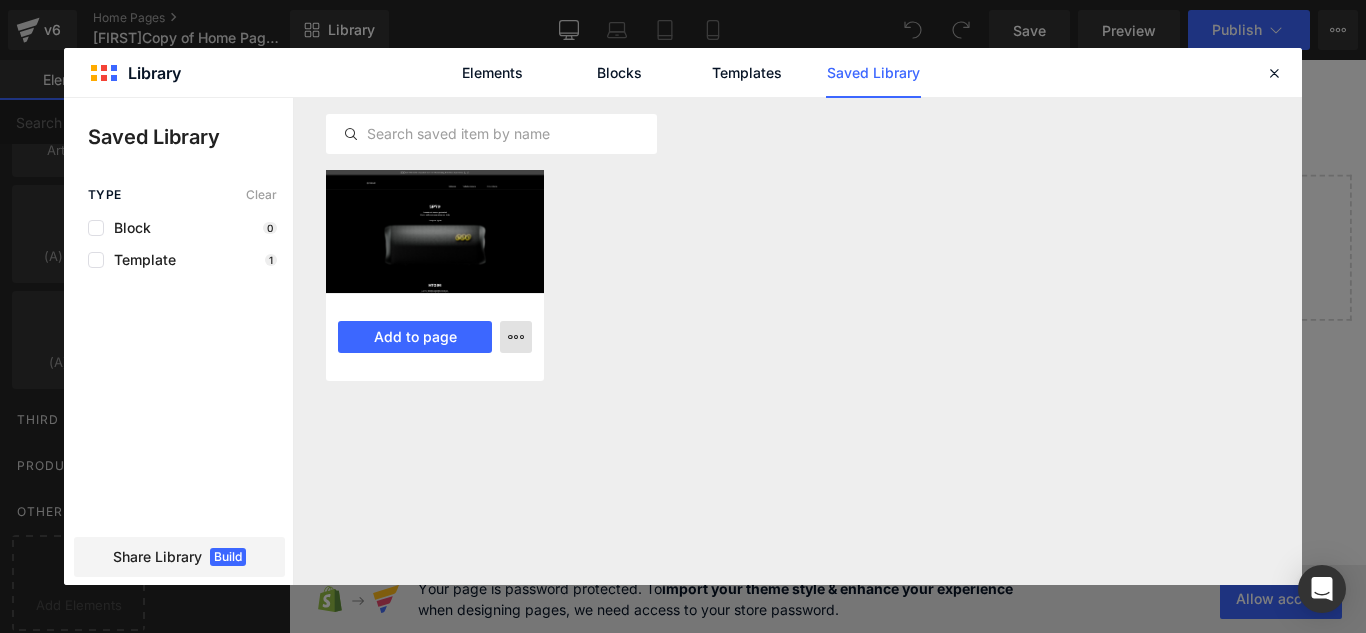 click 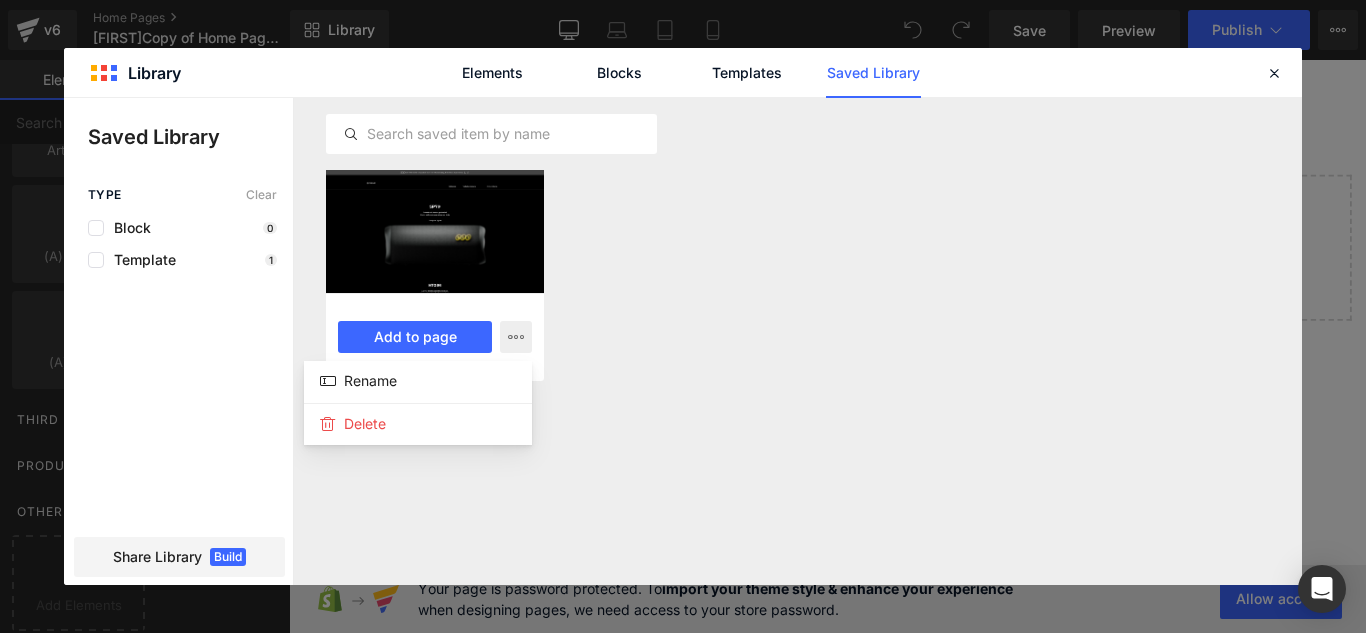 click at bounding box center (683, 341) 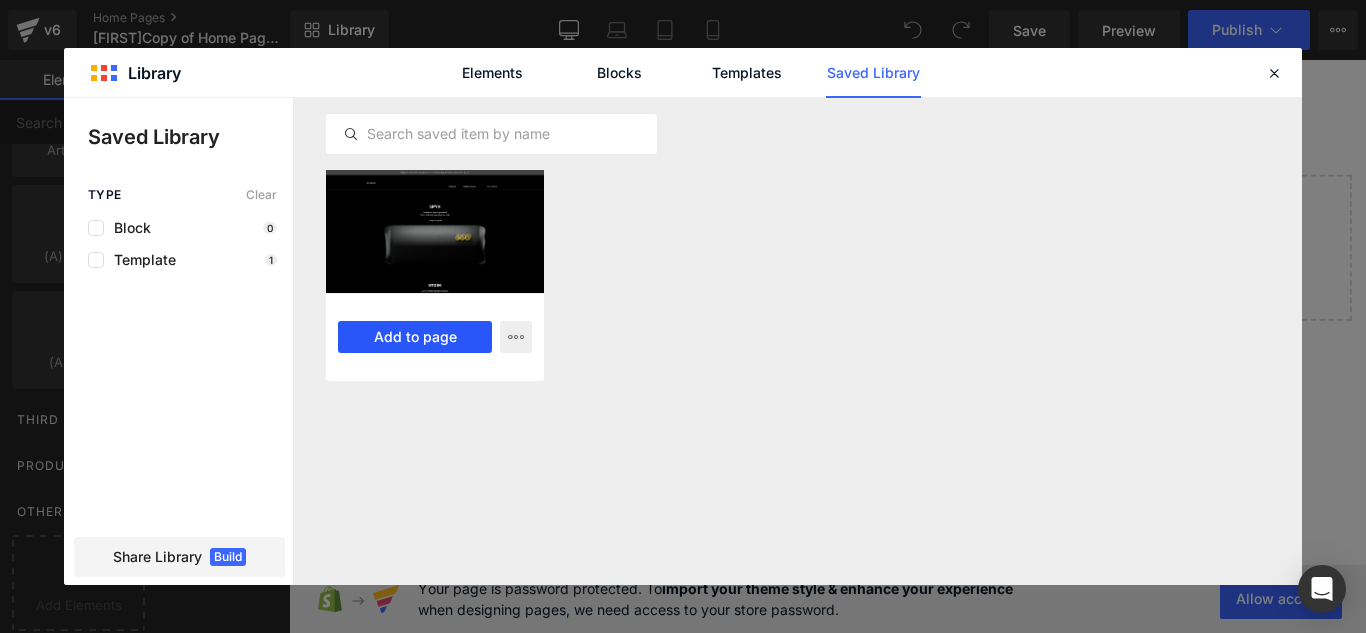 click on "Add to page" at bounding box center (415, 337) 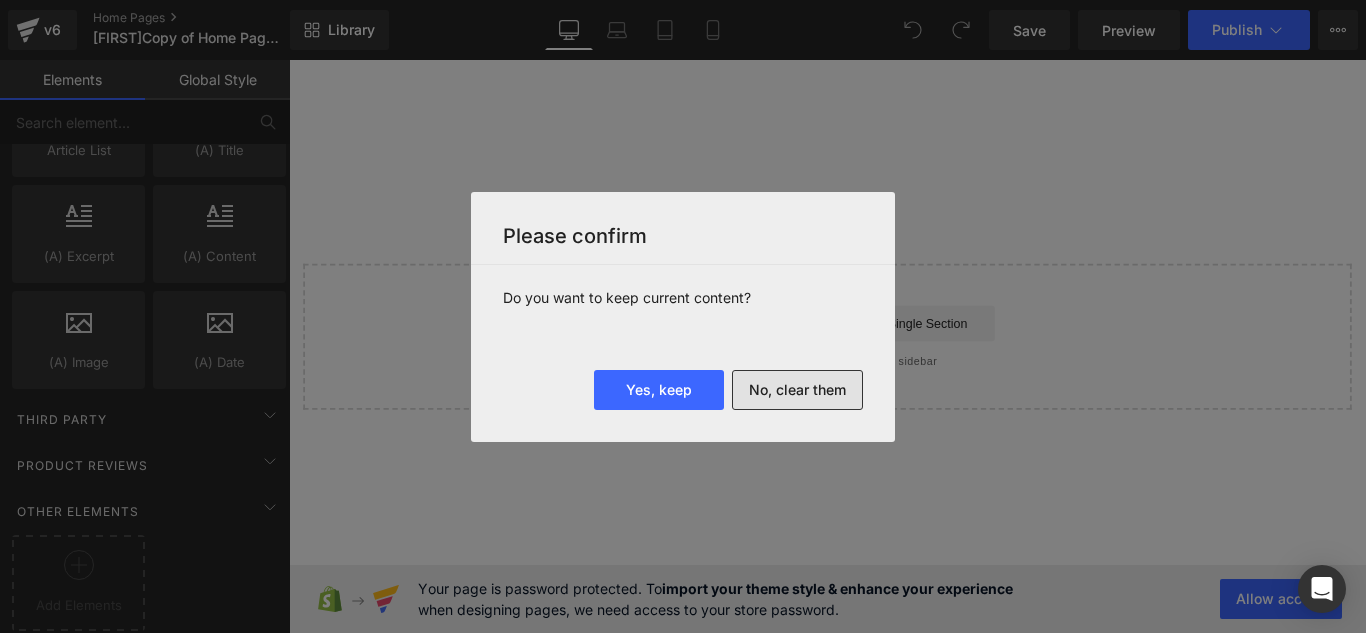 click on "No, clear them" at bounding box center (797, 390) 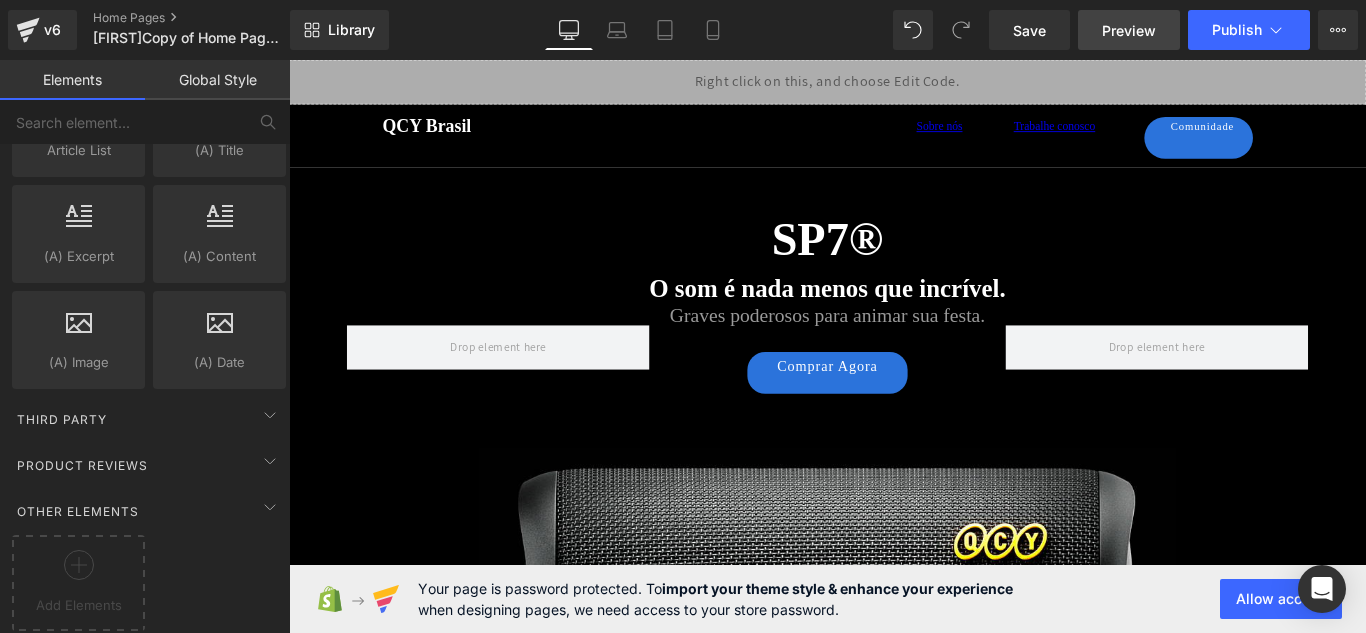click on "Preview" at bounding box center [1129, 30] 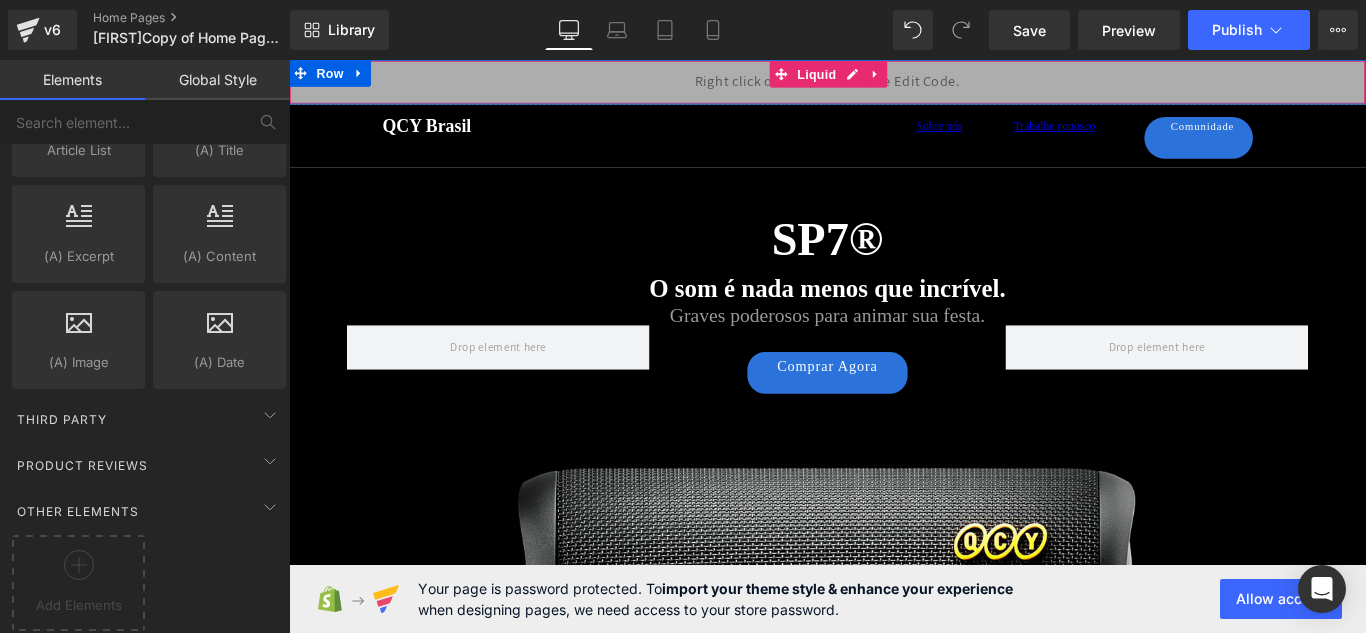 click on "Liquid" at bounding box center (894, 85) 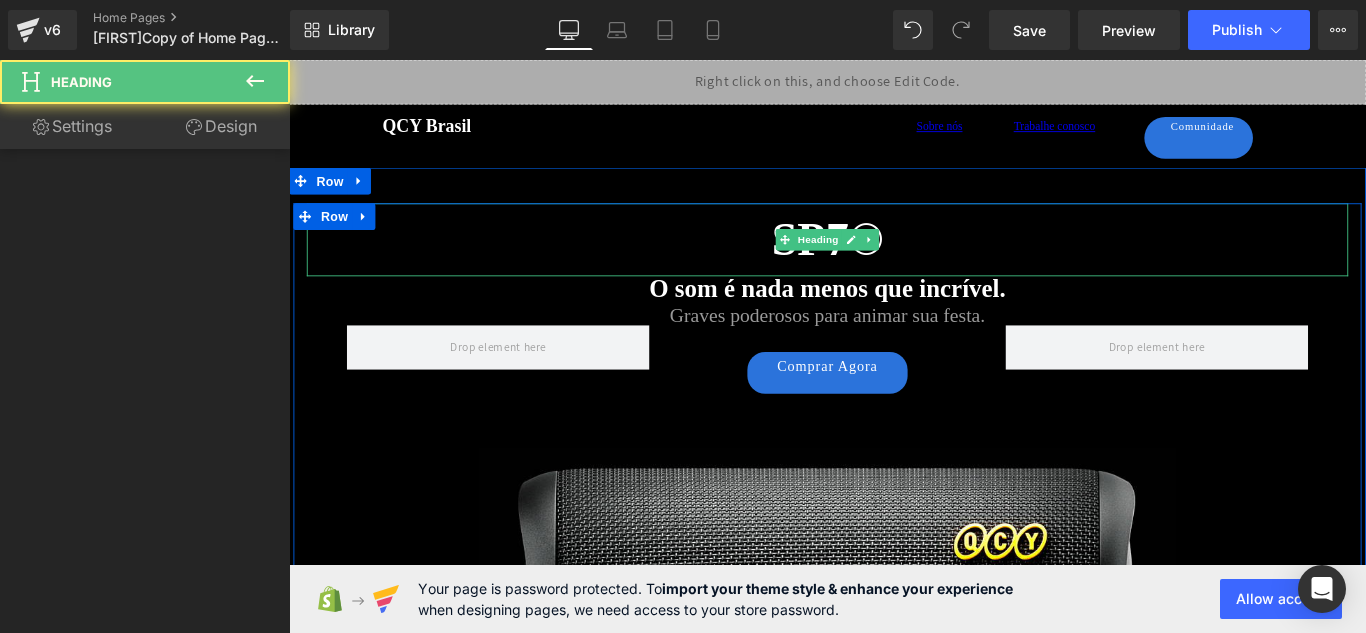 click on "SP7®" at bounding box center [894, 262] 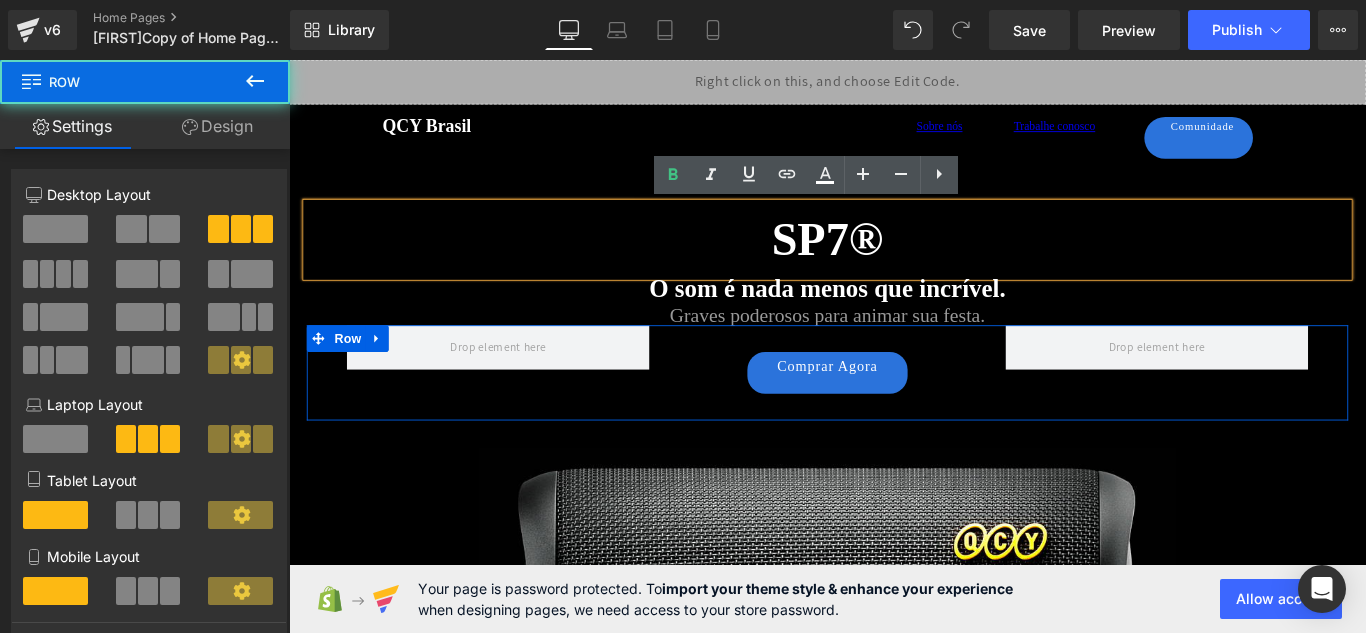 click on "Comprar Agora Button         Row" at bounding box center [894, 411] 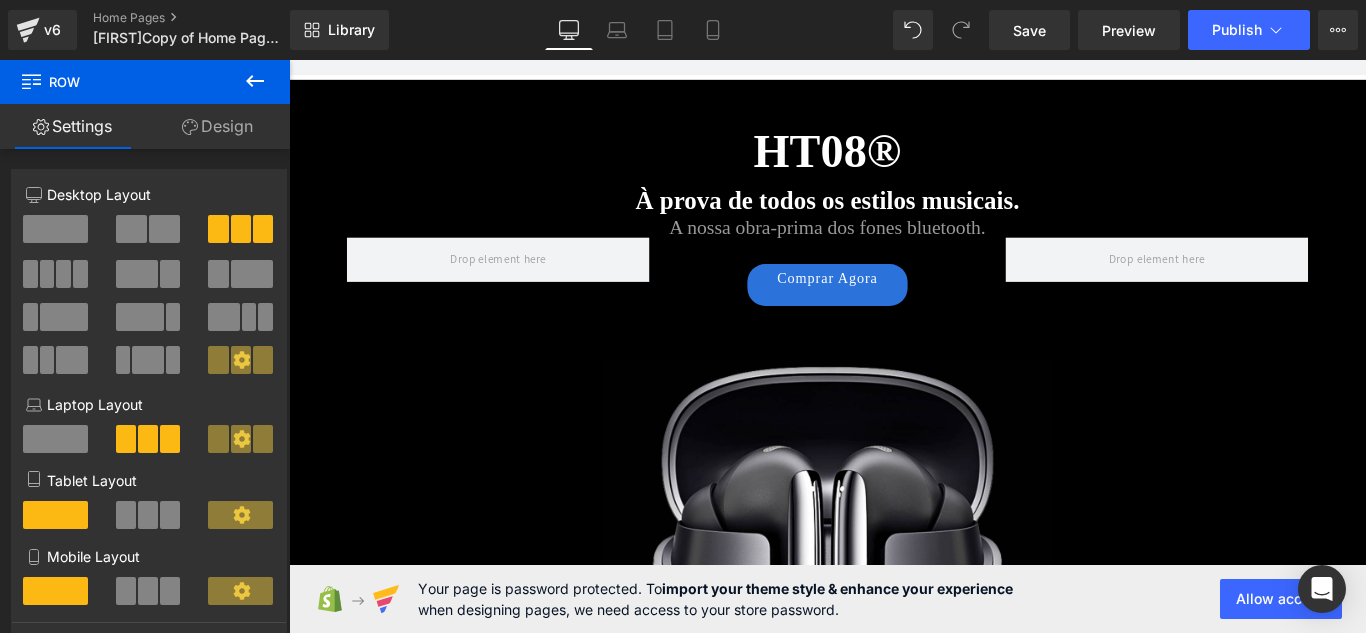 scroll, scrollTop: 727, scrollLeft: 0, axis: vertical 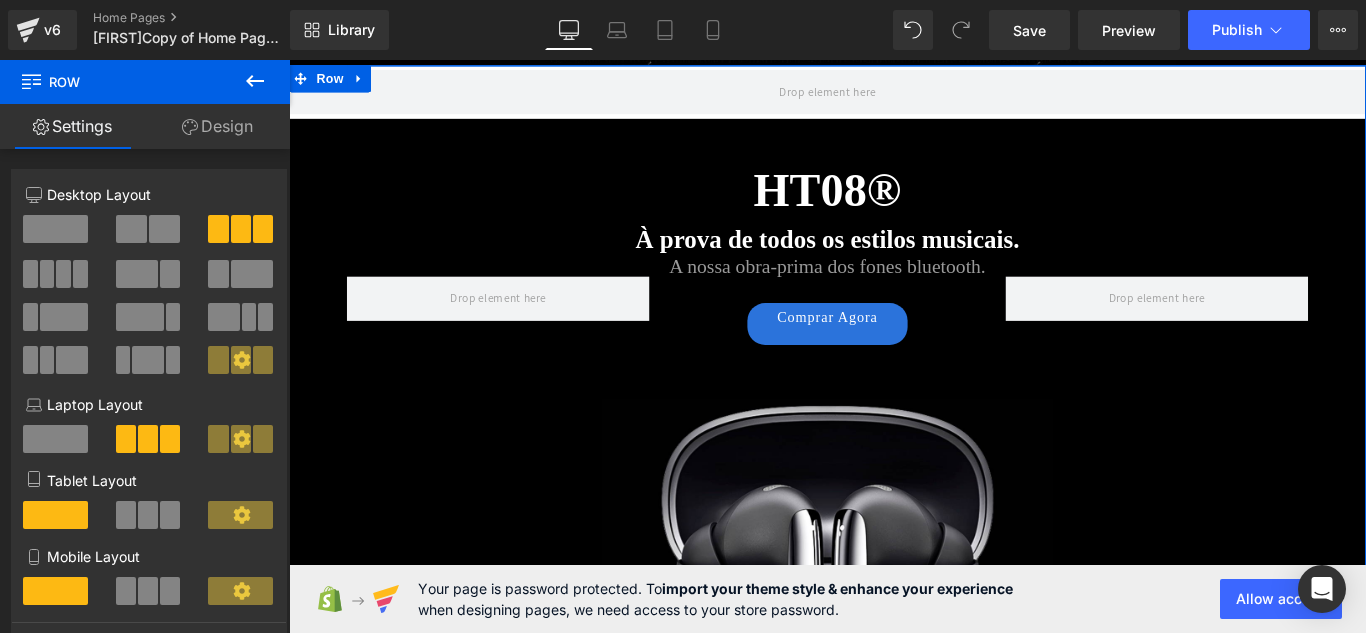 click on "Row         HT08® Heading         À prova de todos os estilos musicais. Text Block         A nossa obra-prima dos fones bluetooth. Text Block         Comprar Agora Button         Row         Image         Row" at bounding box center [894, 423] 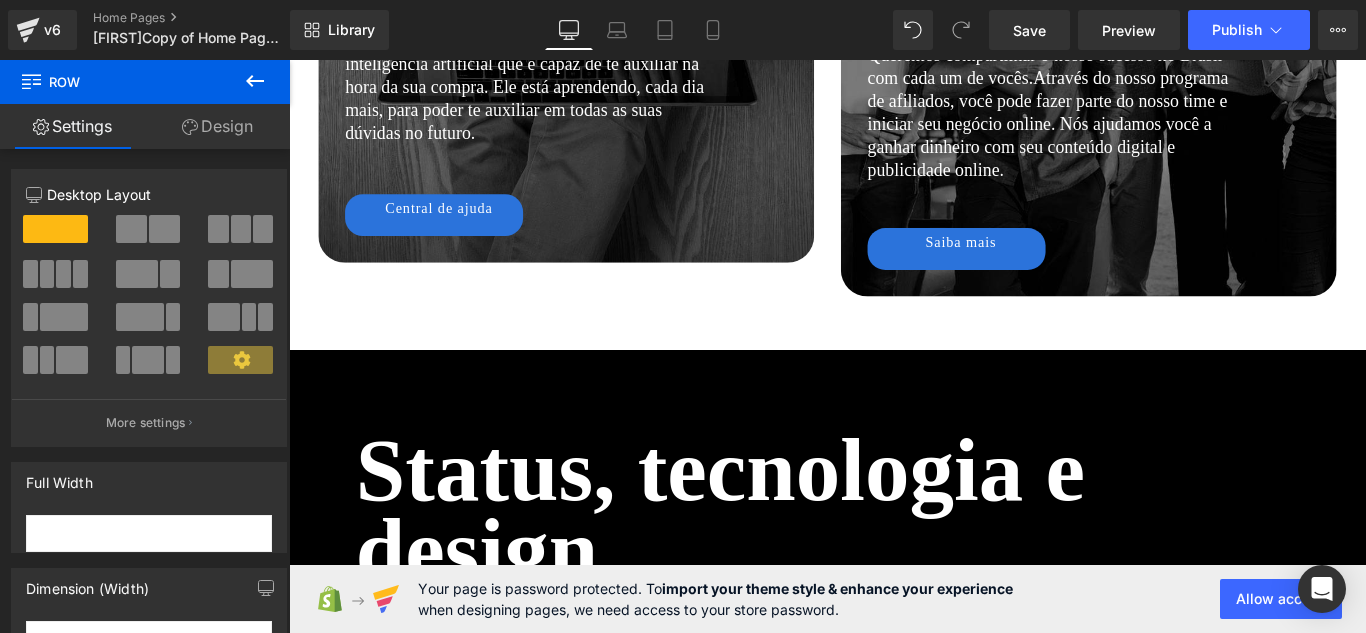 scroll, scrollTop: 727, scrollLeft: 0, axis: vertical 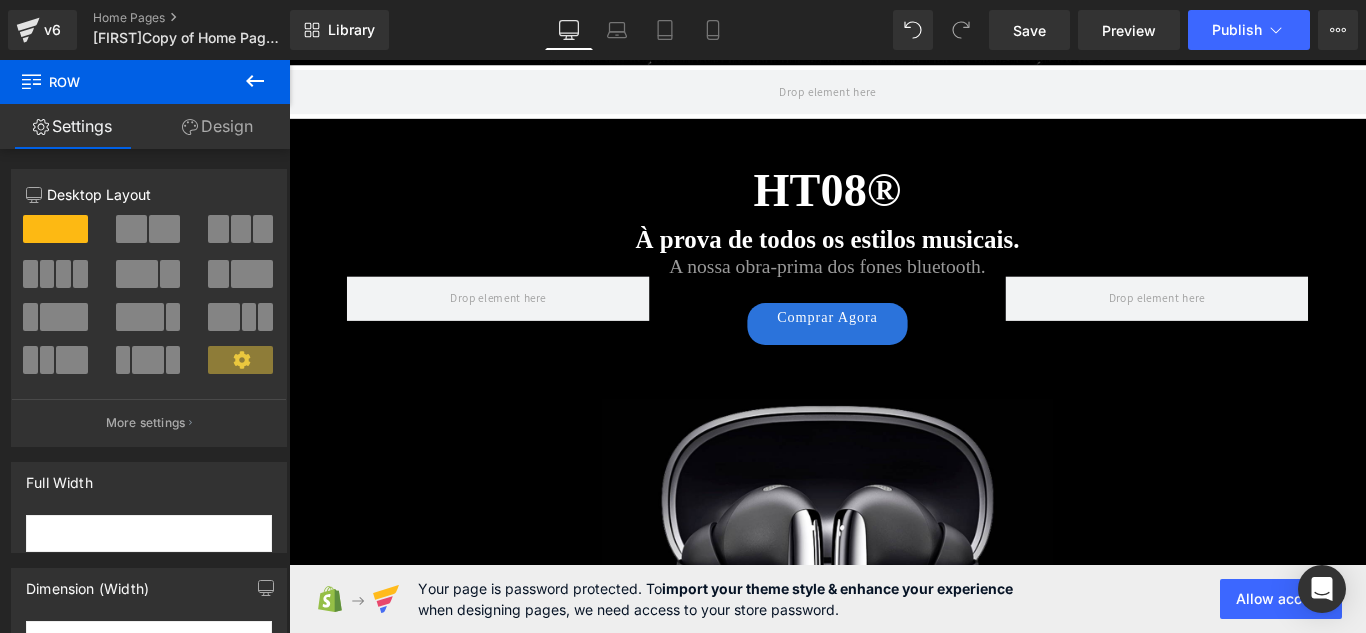 drag, startPoint x: 1487, startPoint y: 137, endPoint x: 1531, endPoint y: 659, distance: 523.85114 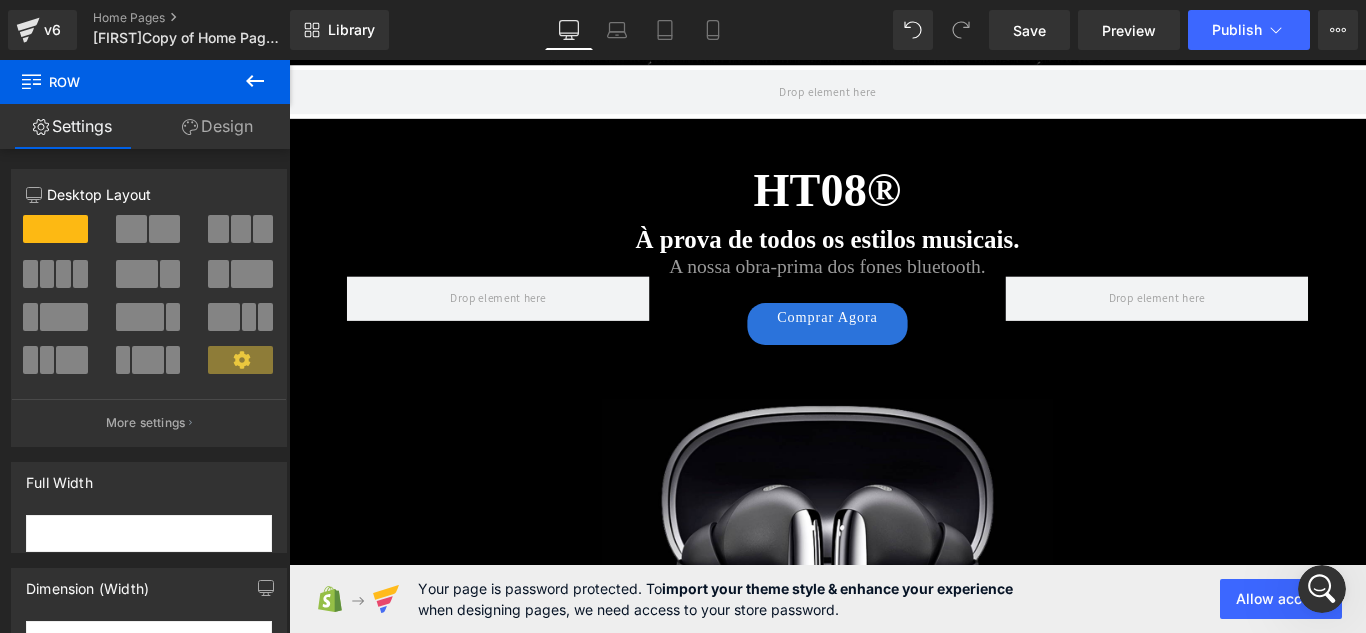 scroll, scrollTop: 0, scrollLeft: 0, axis: both 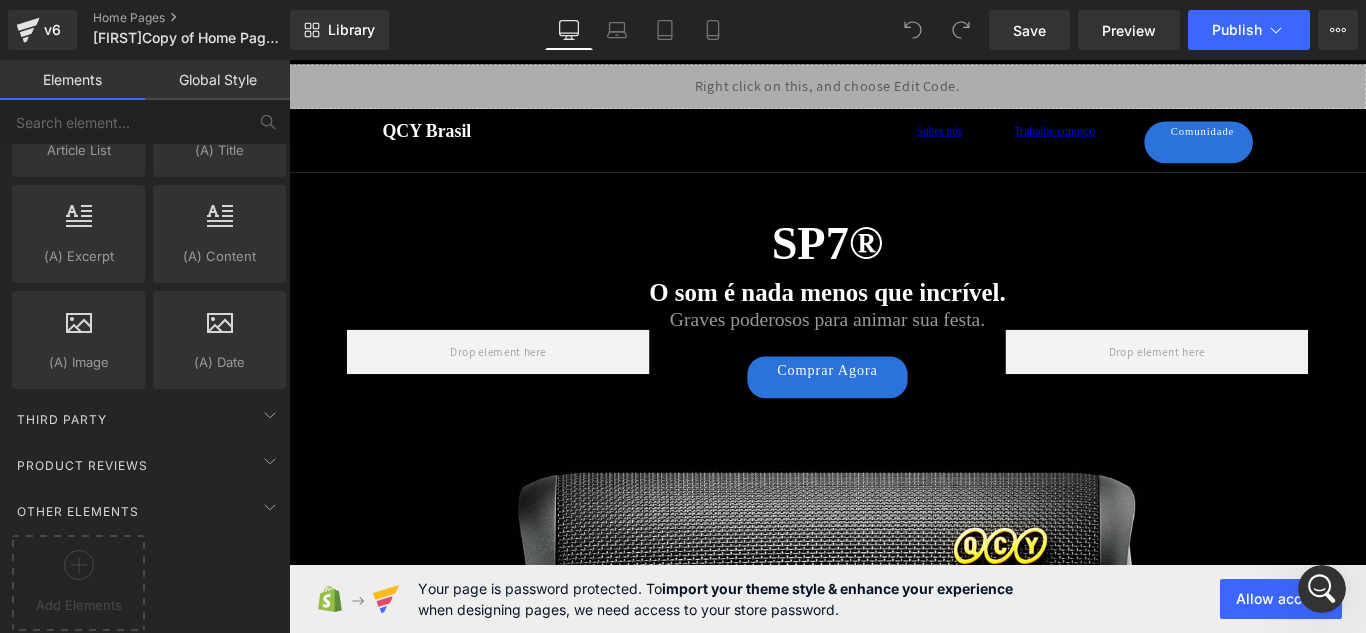 click 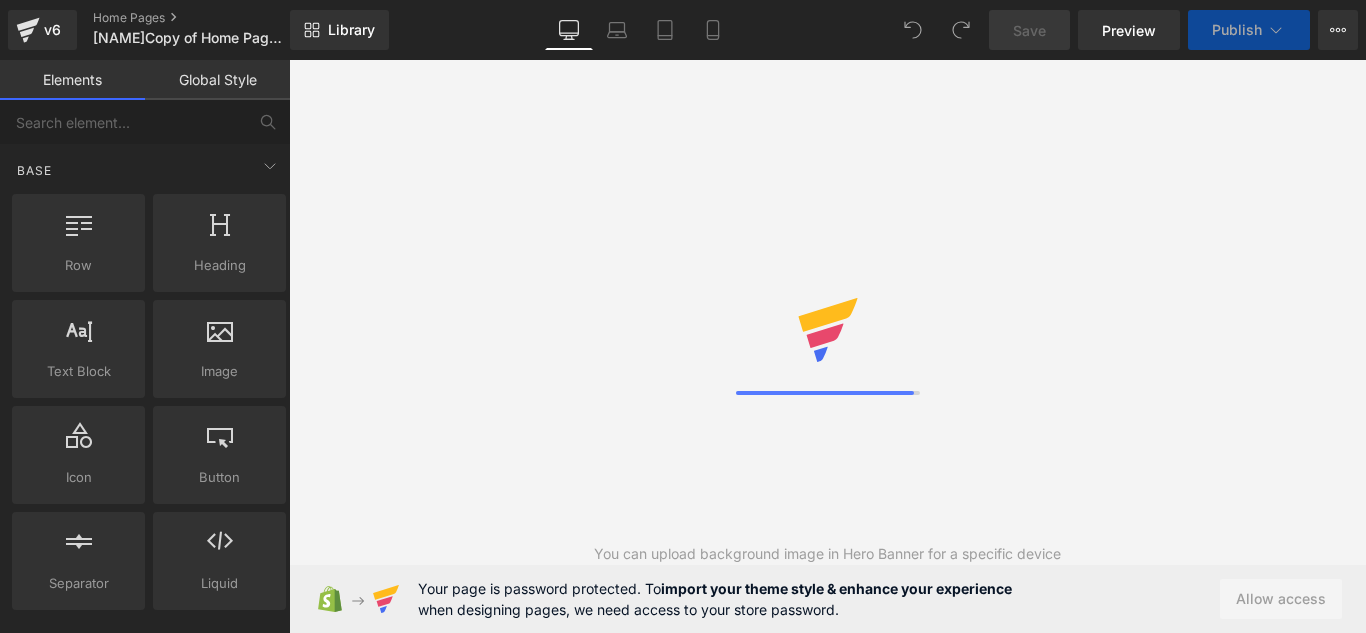 scroll, scrollTop: 0, scrollLeft: 0, axis: both 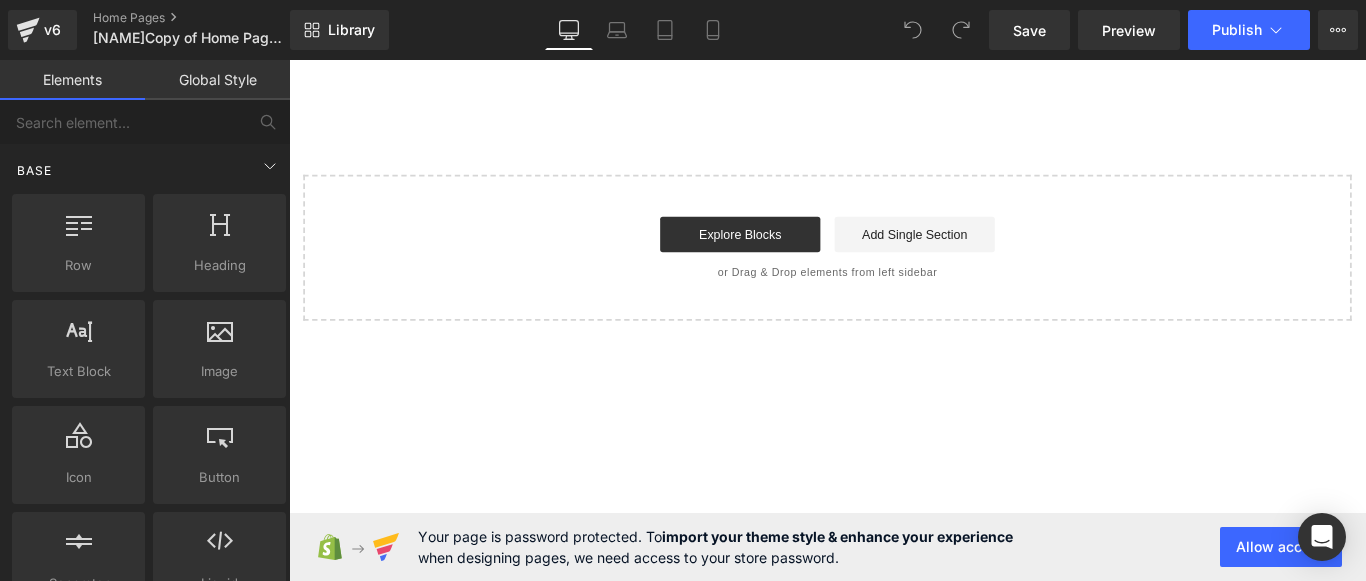 click on "Base" at bounding box center [149, 170] 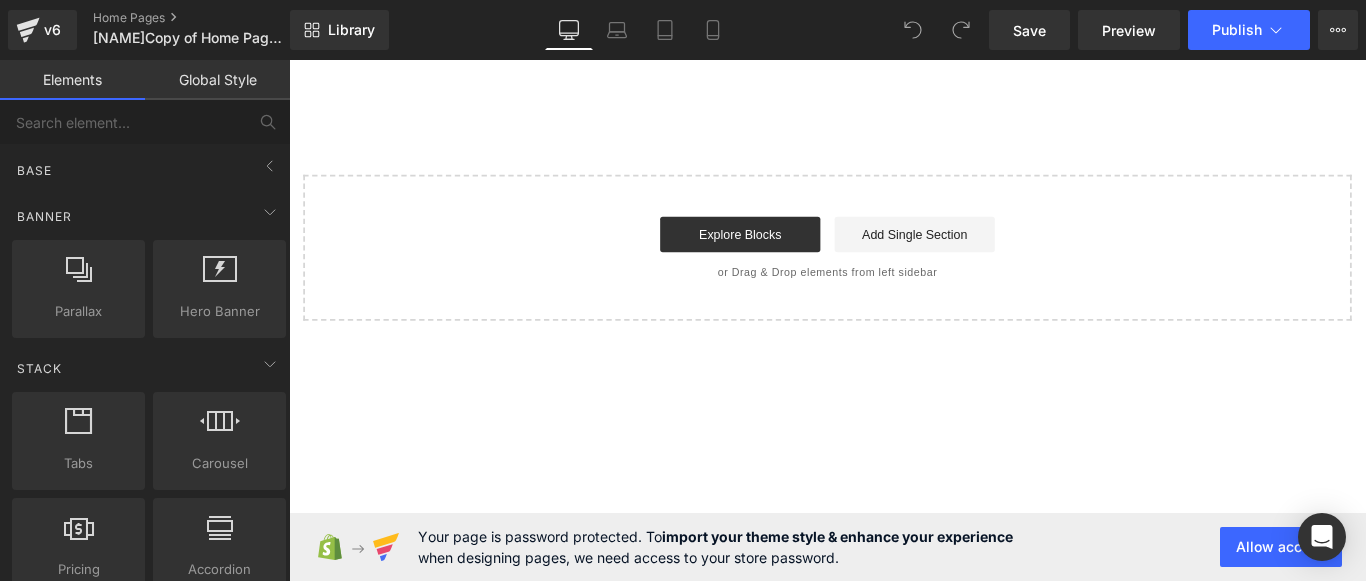 click on "Base Row  rows, columns, layouts, div Heading  headings, titles, h1,h2,h3,h4,h5,h6 Text Block  texts, paragraphs, contents, blocks Image  images, photos, alts, uploads Icon  icons, symbols Button  button, call to action, cta Separator  separators, dividers, horizontal lines Liquid  liquid, custom code, html, javascript, css, reviews, apps, applications, embeded, iframe Banner Parallax  banner, slideshow, hero, image, cover, parallax, effect Hero Banner  banners, slideshows, heros, images, covers, parallaxes, backgrounds Stack Tabs  tabs, vertical, horizontal, accordions Carousel  carousels, slideshows, sliders, slides Pricing  pricing, plan, subscription, table Accordion  accordions, menus, tabs List Icon List Hoz  horizontal, icons, symbols, listss, stars, ratings Icon List  vertical, icons, symbols, lists, stars, ratings Module Before and After Images  image,before,after,compare Breadcrumbs  app Google Maps  google, maps, locations, positions, addresses, directions Popup Video Popup  videos, players, popups" at bounding box center (149, 2181) 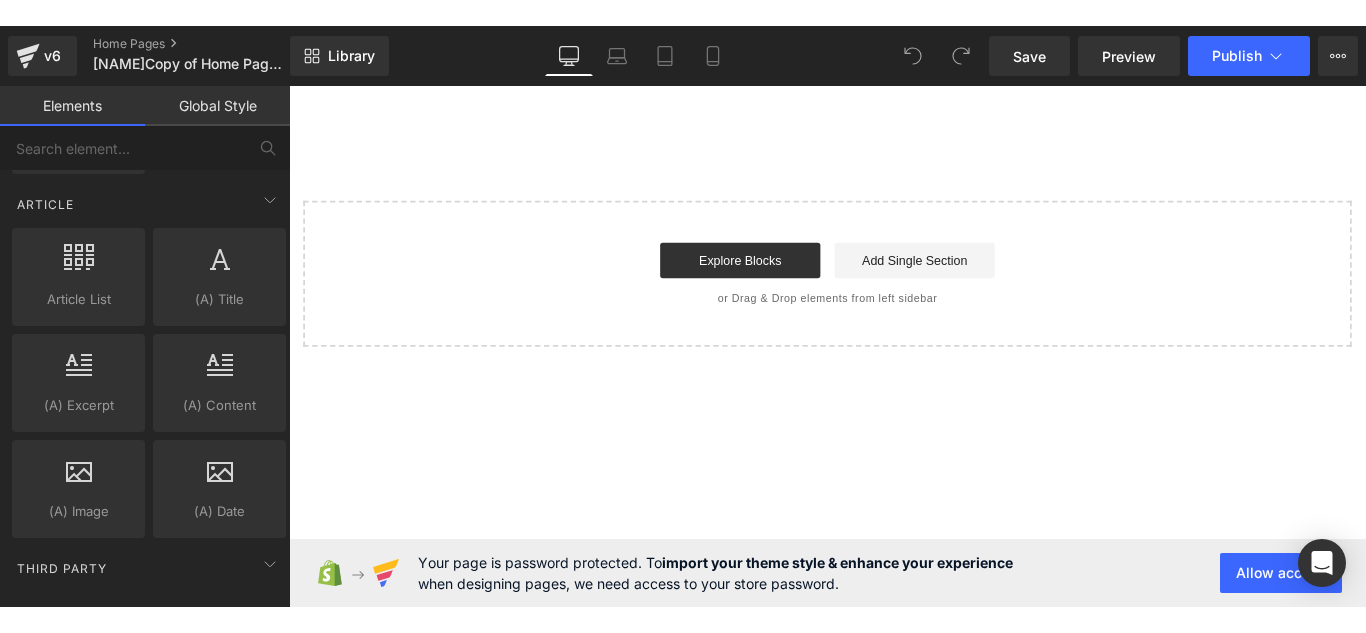 scroll, scrollTop: 3550, scrollLeft: 0, axis: vertical 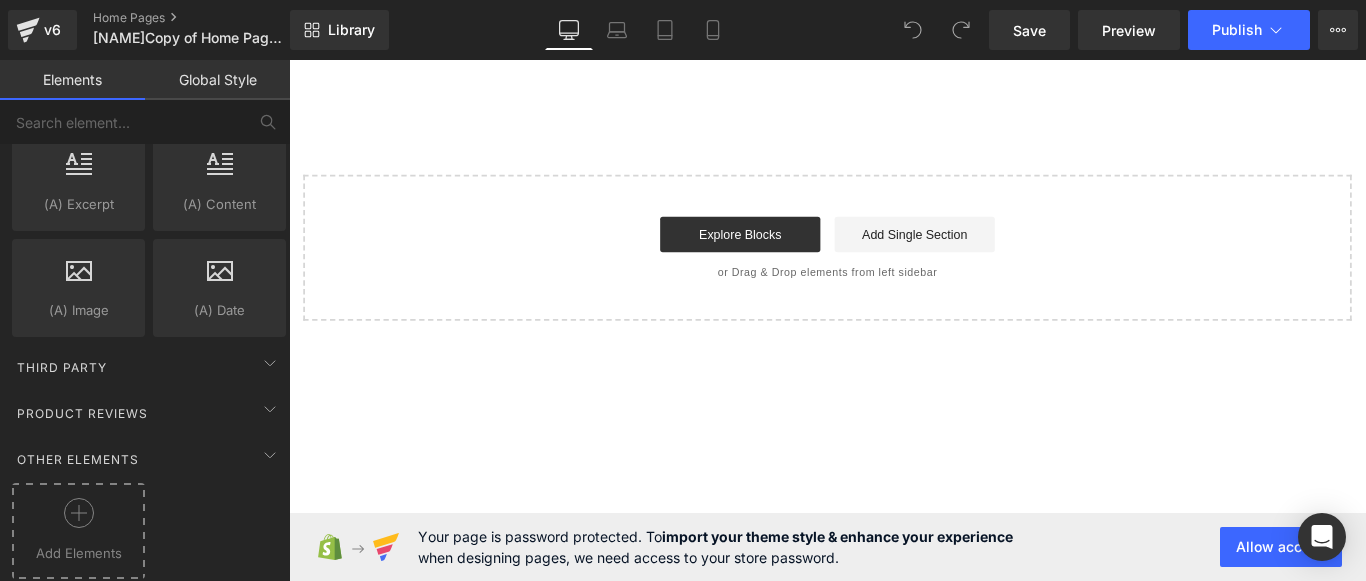 click at bounding box center [78, 520] 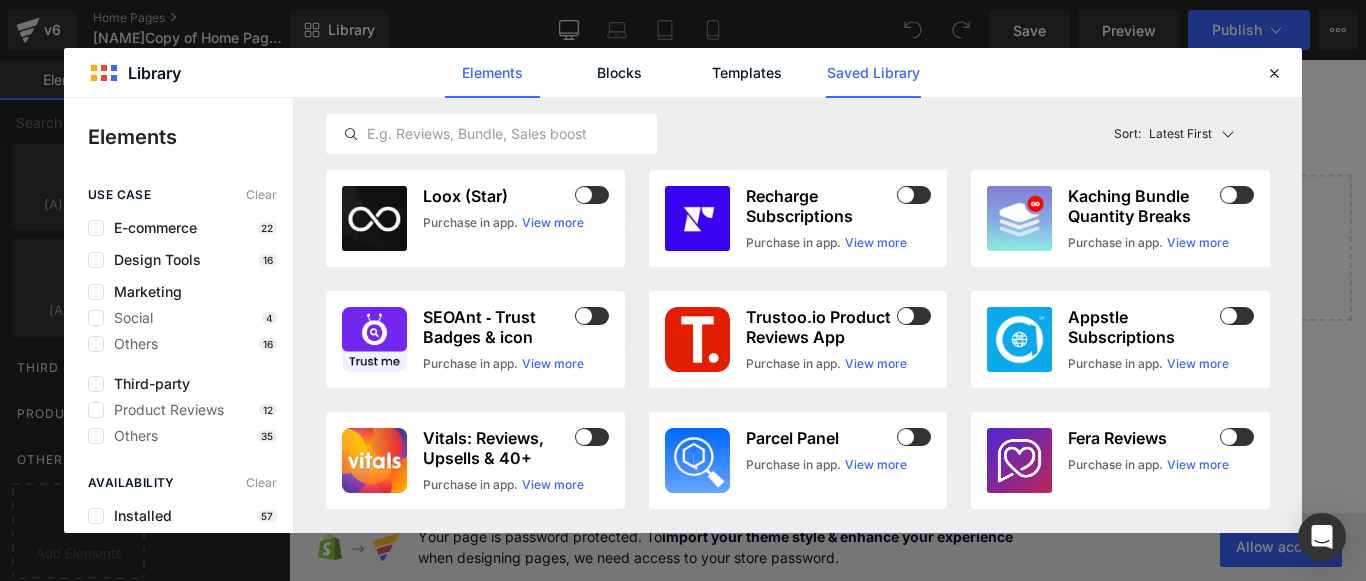 click on "Saved Library" 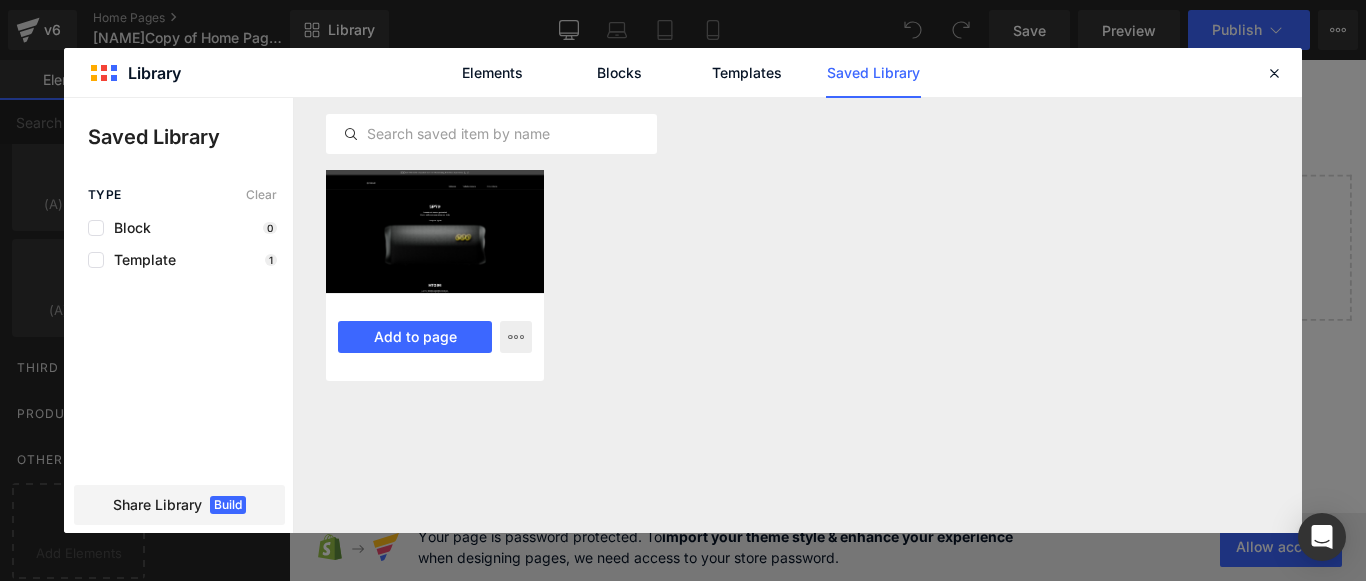 click at bounding box center (435, 231) 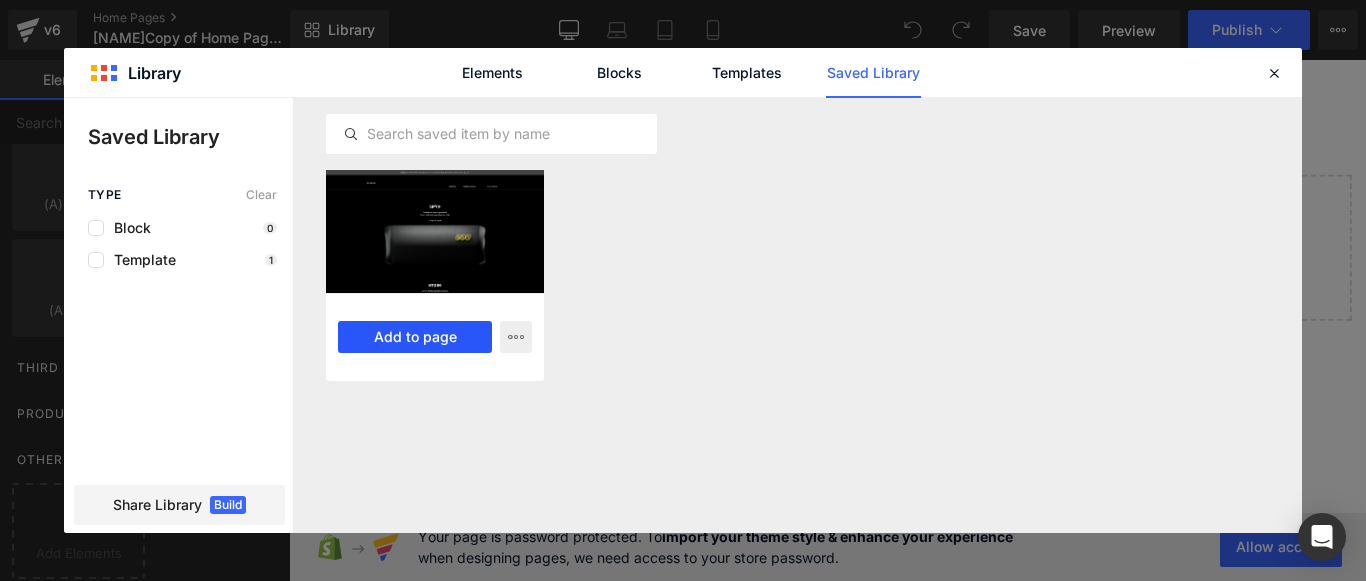 click on "Add to page" at bounding box center (415, 337) 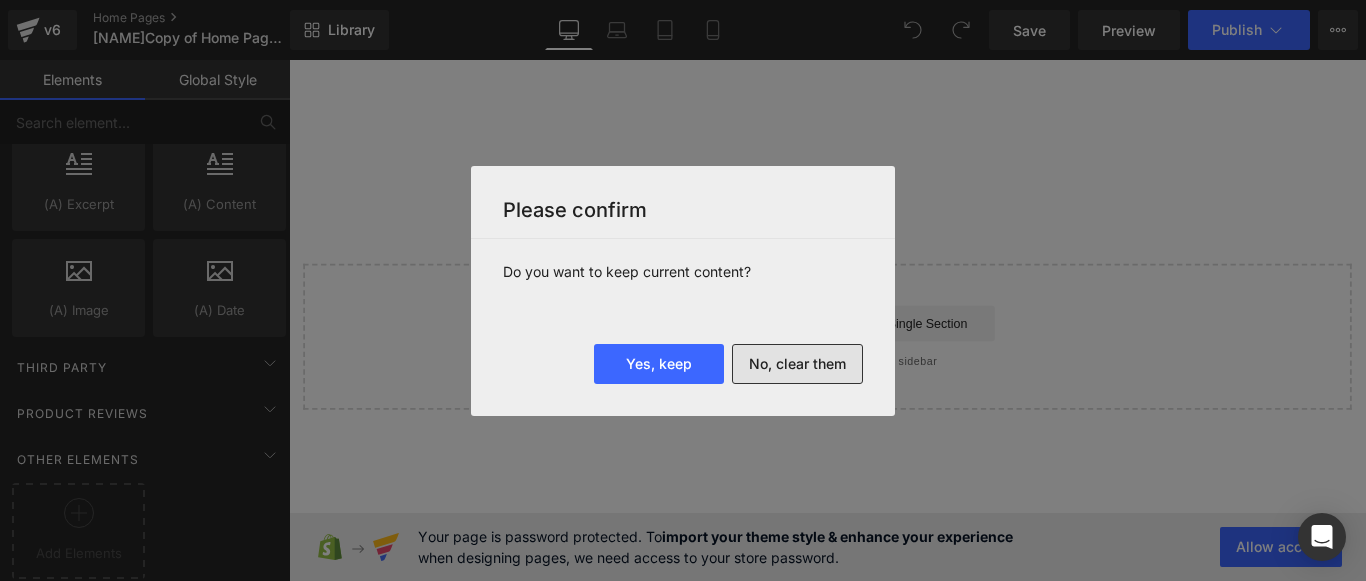 click on "No, clear them" at bounding box center [797, 364] 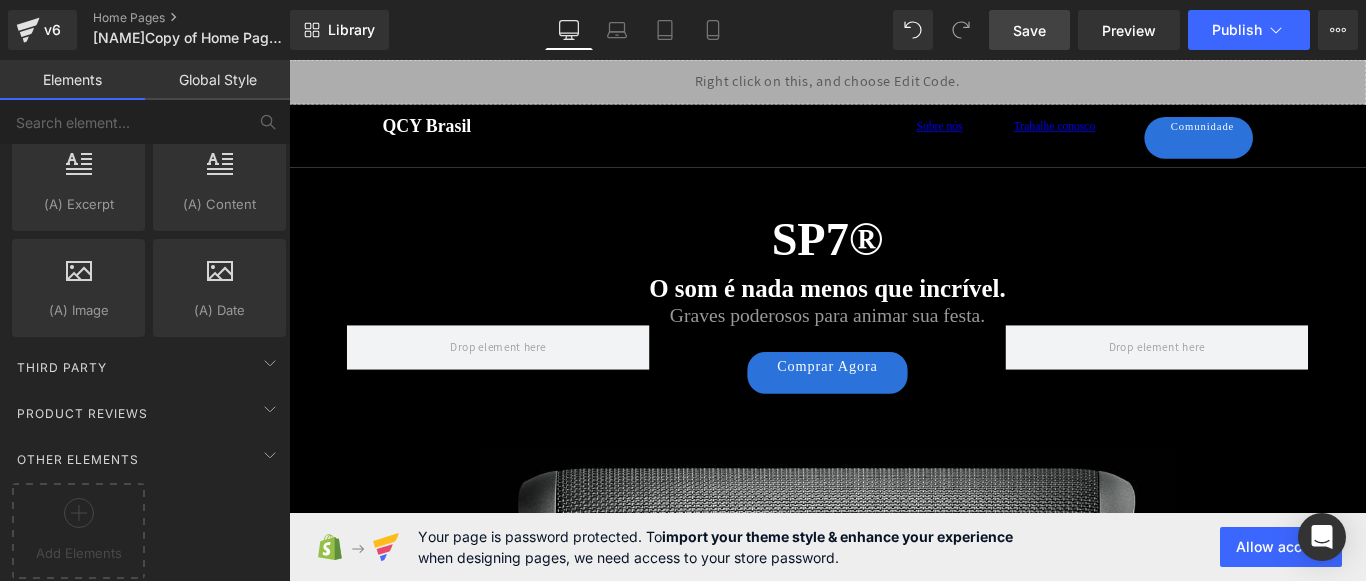 click on "Save" at bounding box center (1029, 30) 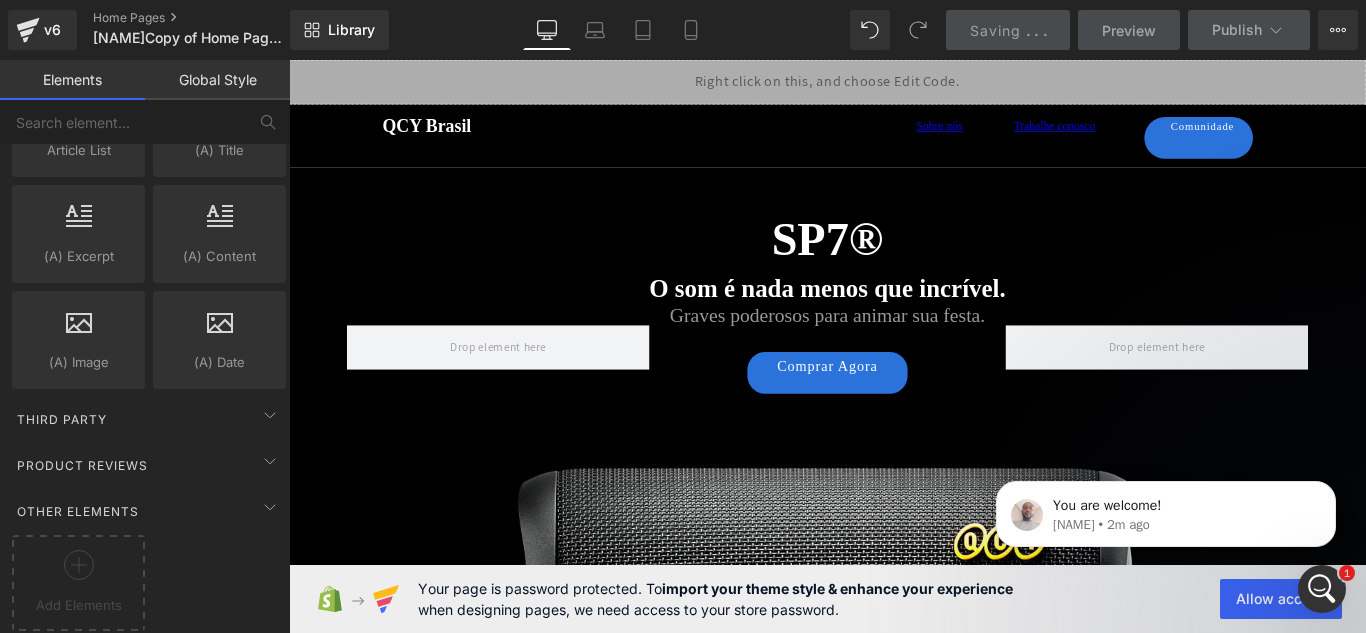 scroll, scrollTop: 3498, scrollLeft: 0, axis: vertical 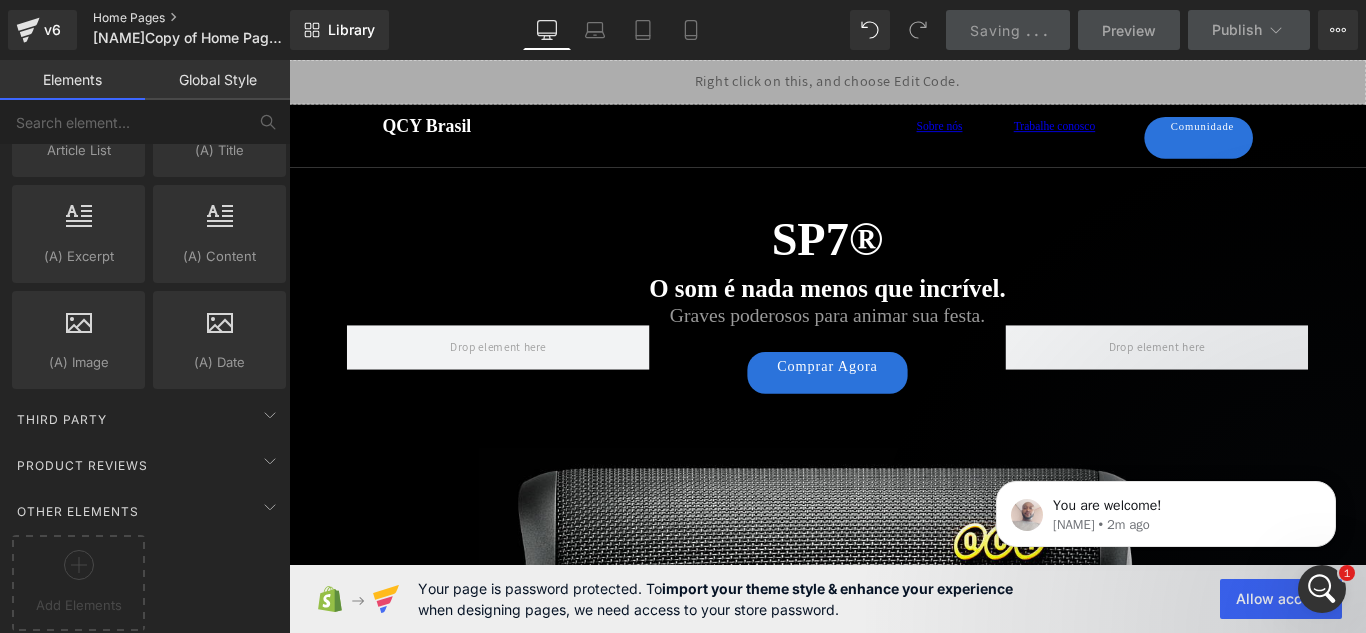 click on "Home Pages" at bounding box center (208, 18) 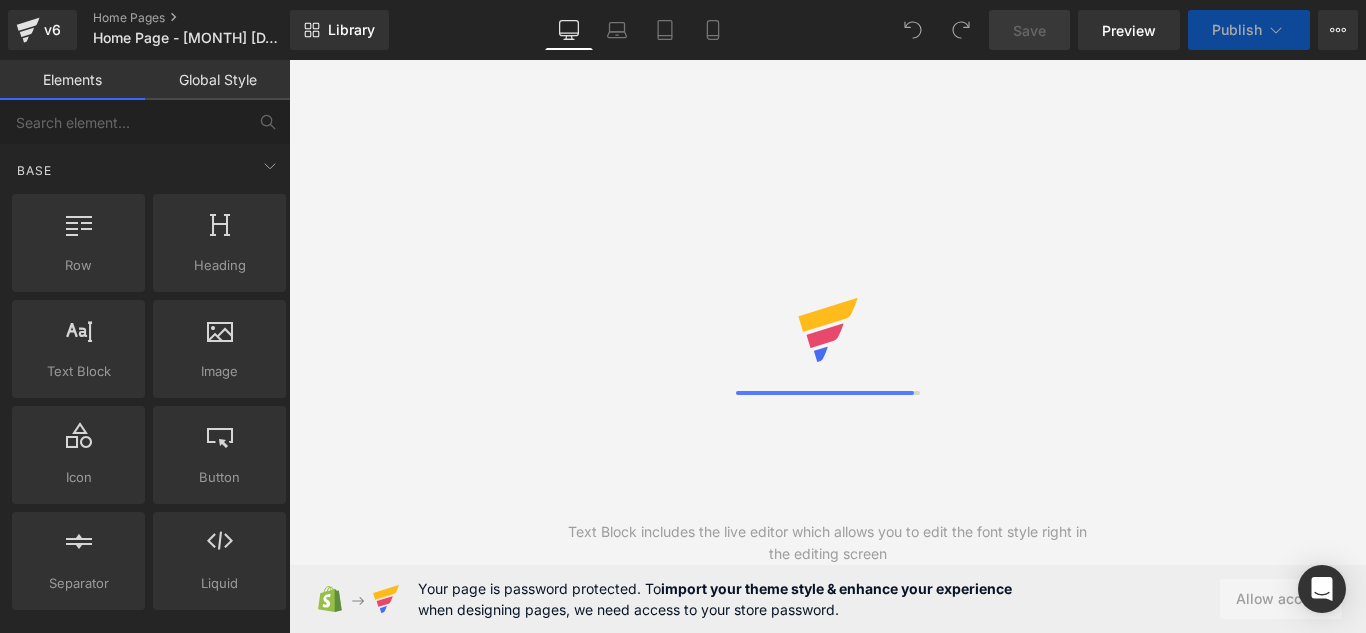 scroll, scrollTop: 0, scrollLeft: 0, axis: both 